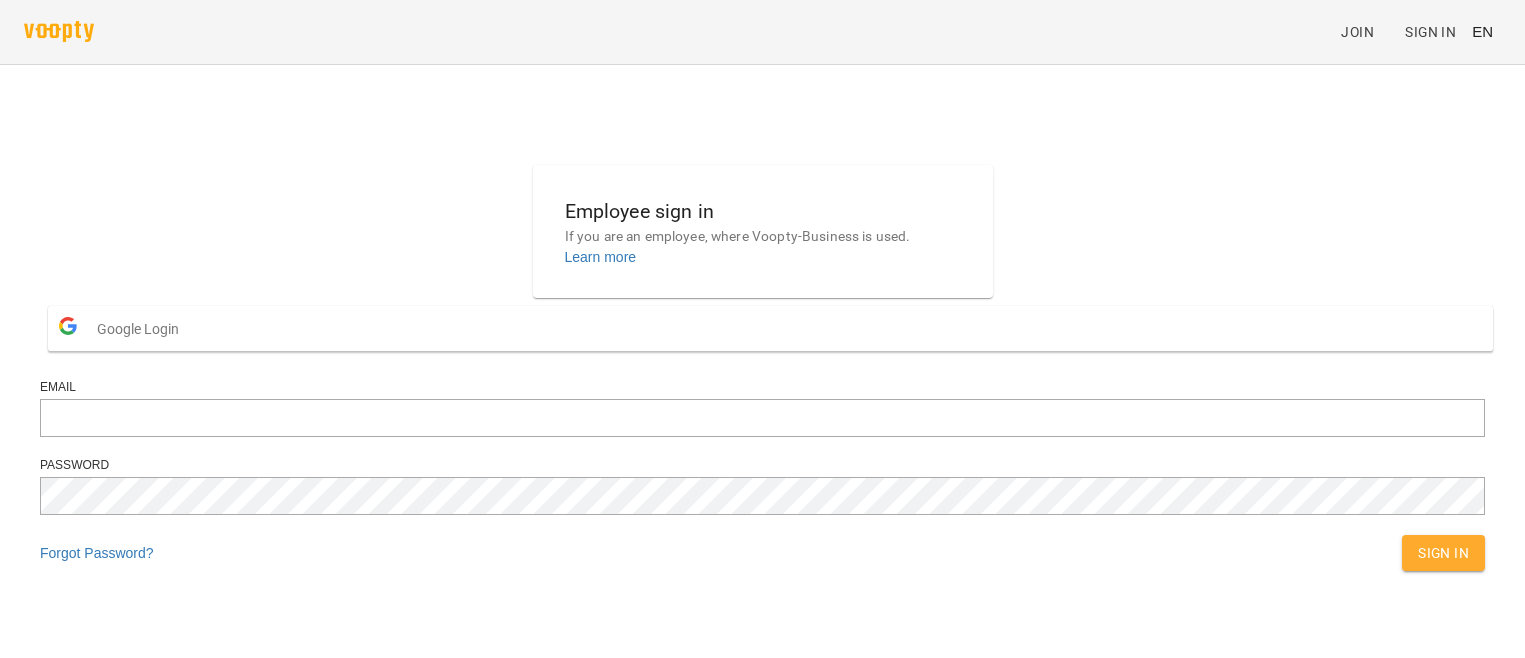 scroll, scrollTop: 0, scrollLeft: 0, axis: both 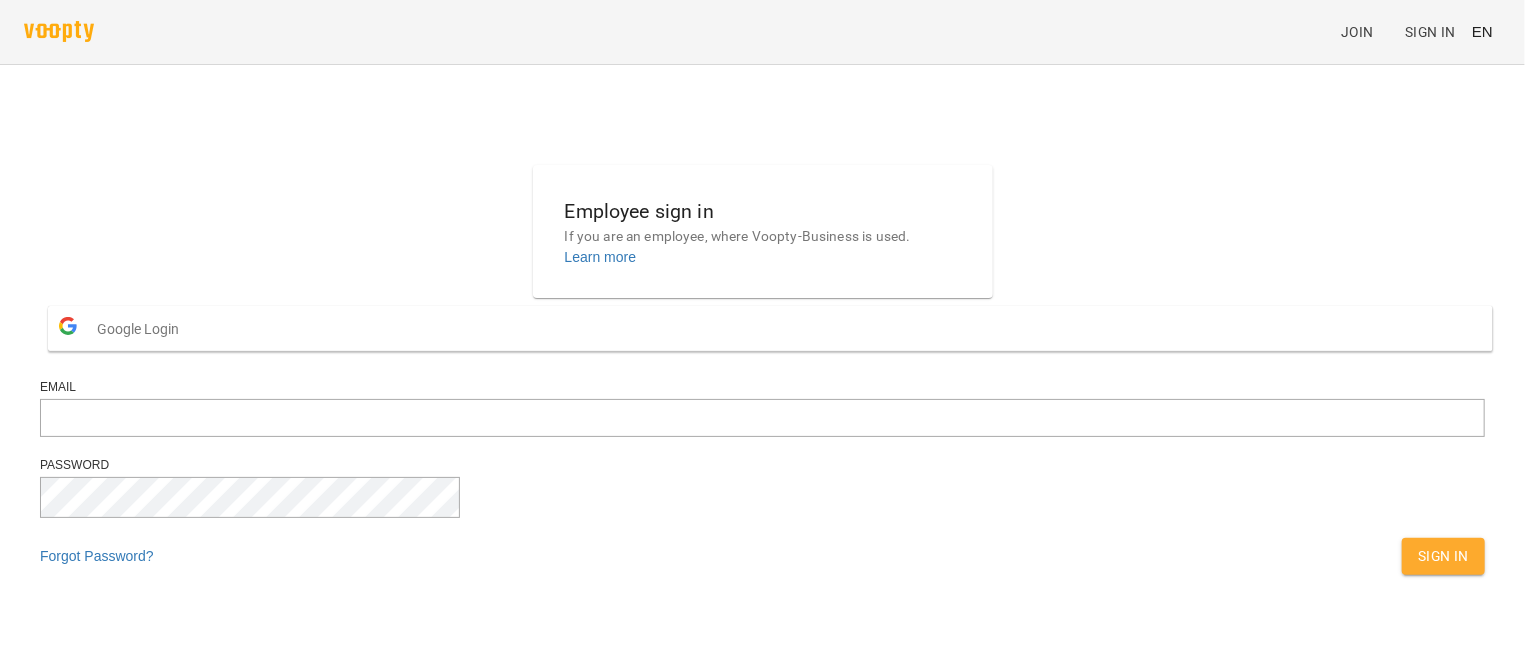 type on "**********" 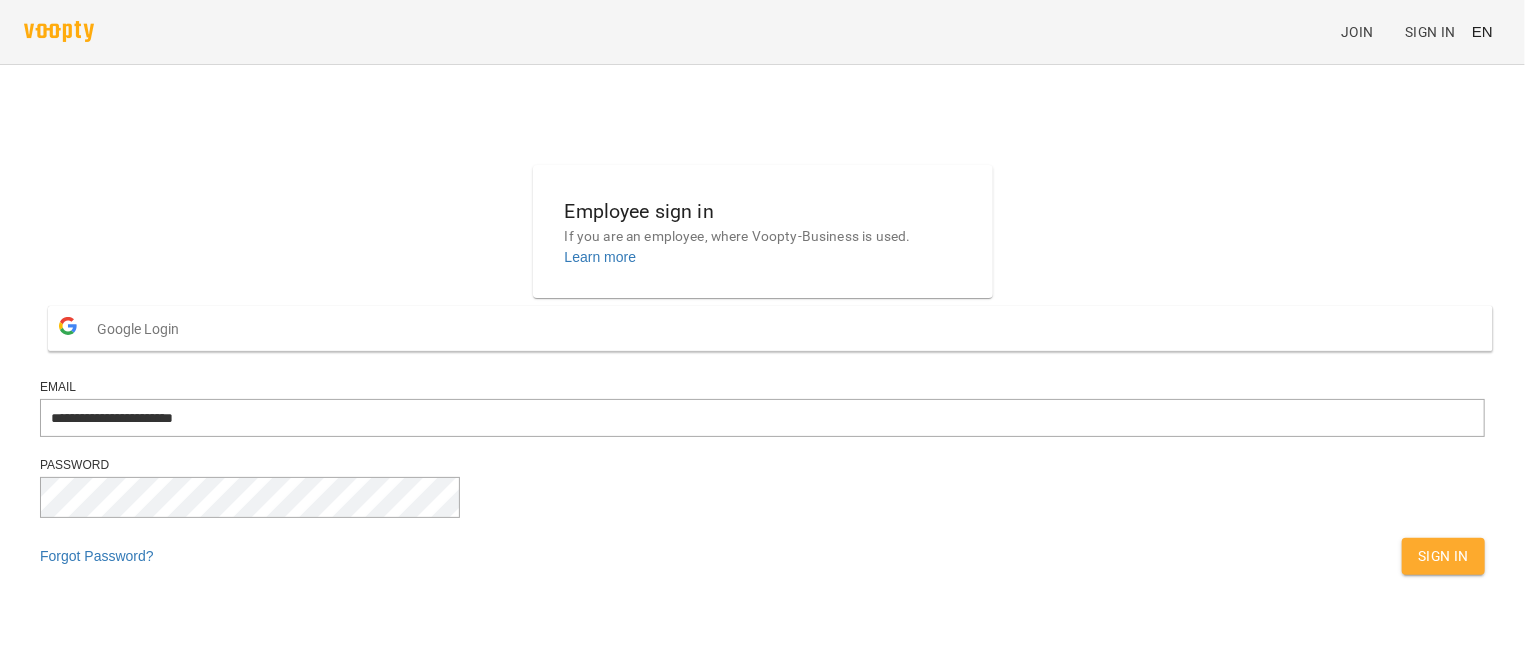 drag, startPoint x: 1495, startPoint y: 51, endPoint x: 1489, endPoint y: 42, distance: 10.816654 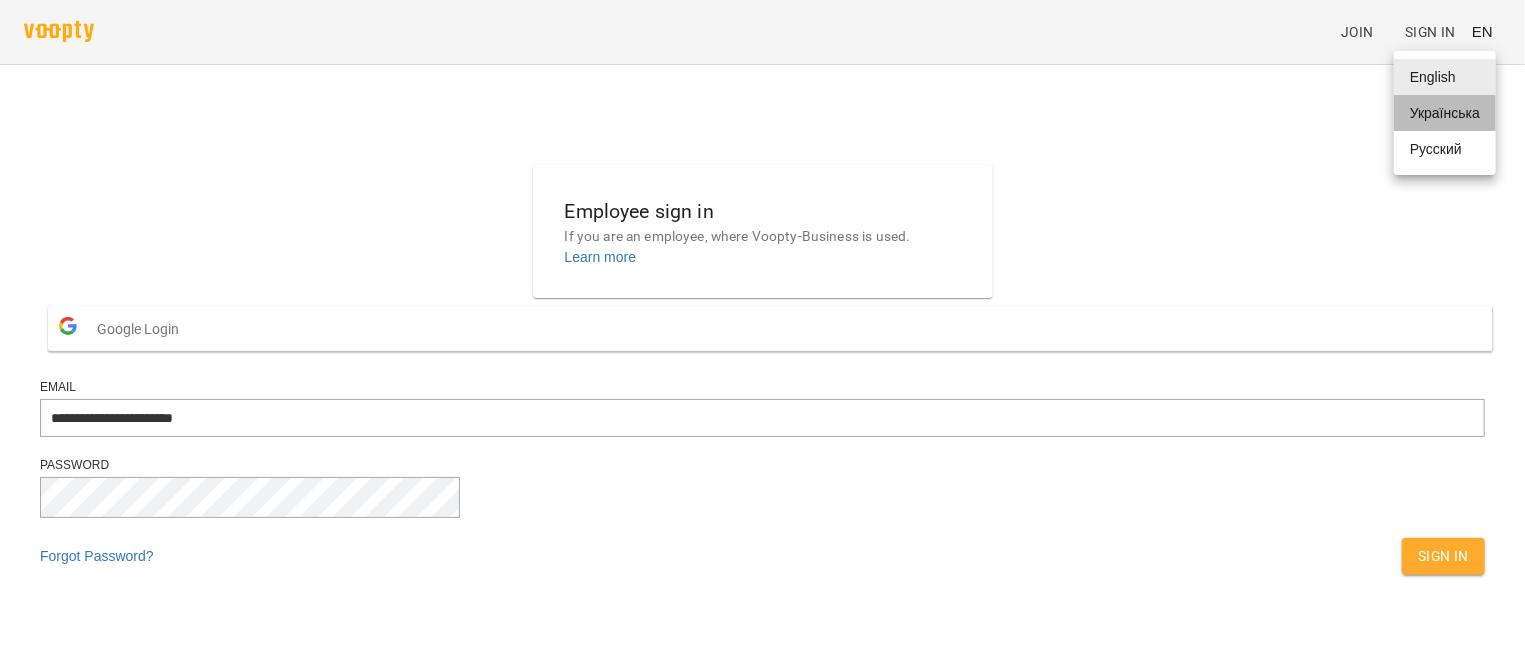 click on "Українська" at bounding box center (1445, 113) 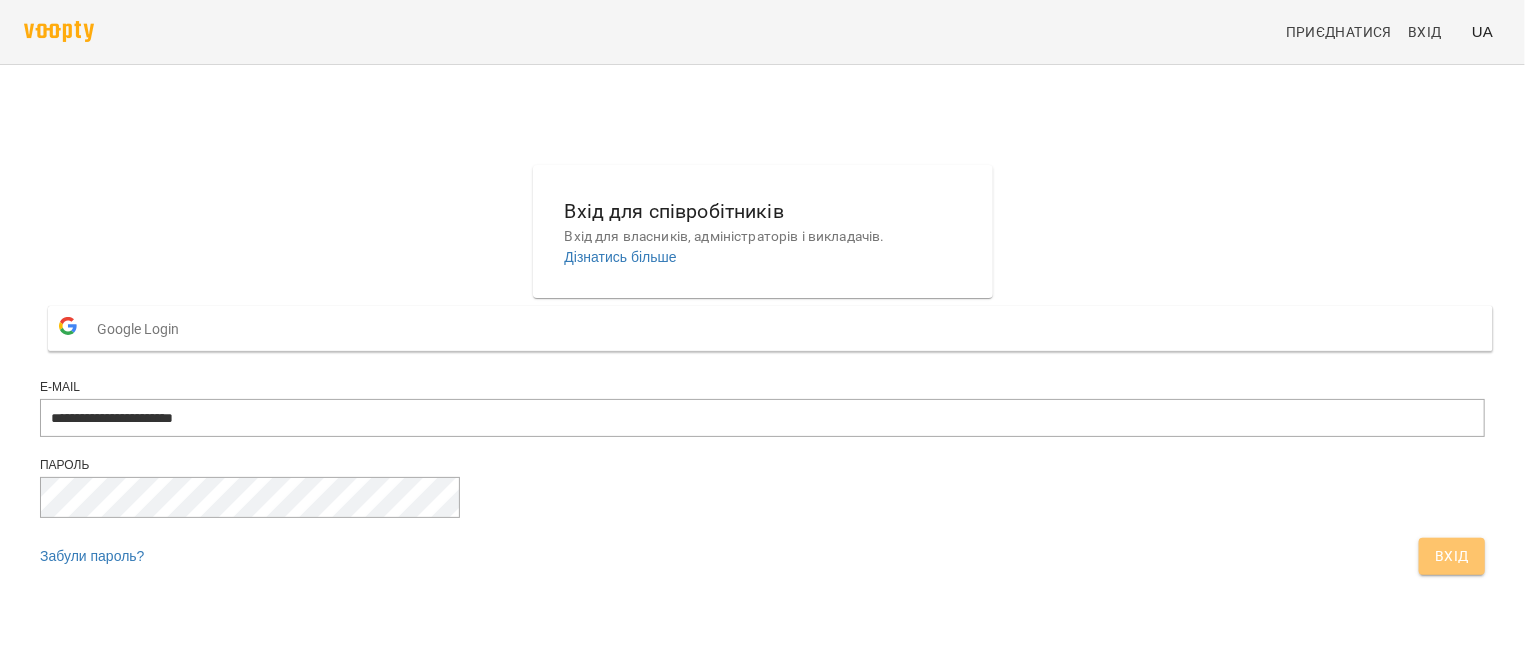 click on "Вхід" at bounding box center (1452, 556) 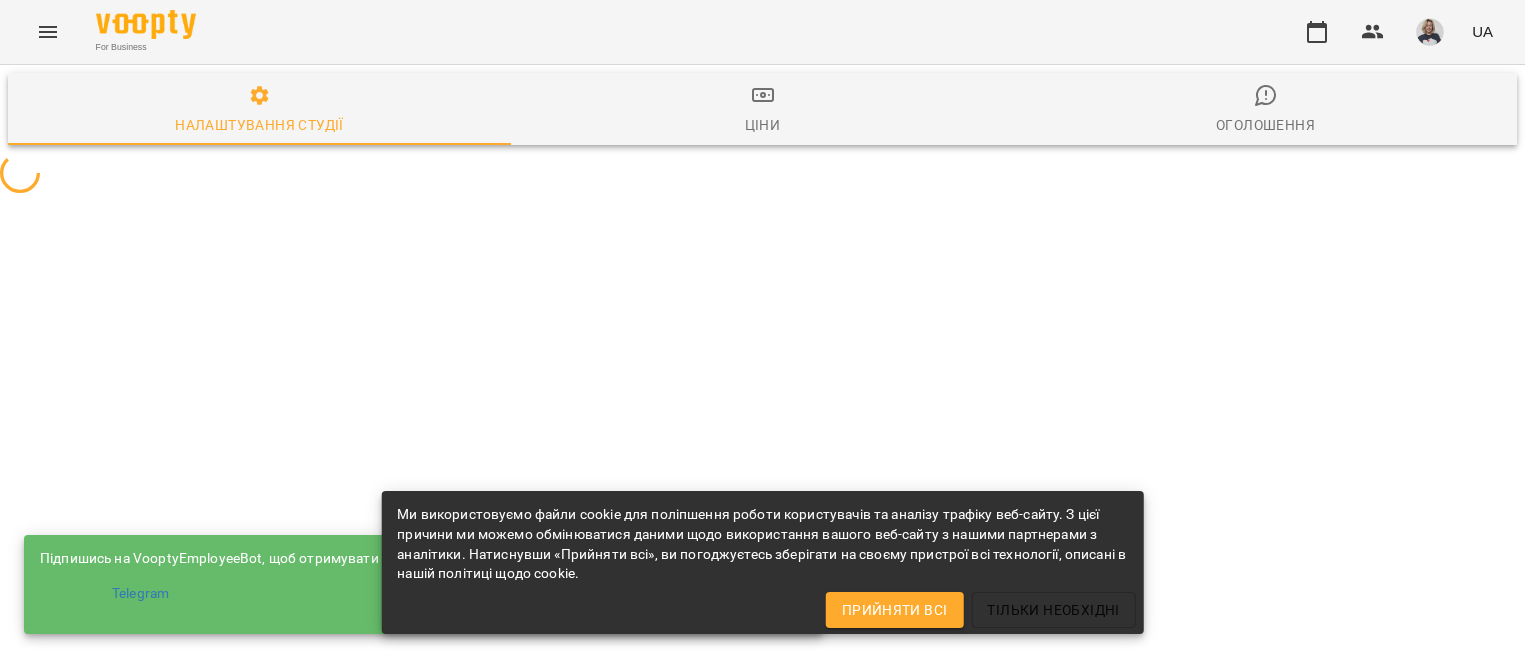 scroll, scrollTop: 0, scrollLeft: 0, axis: both 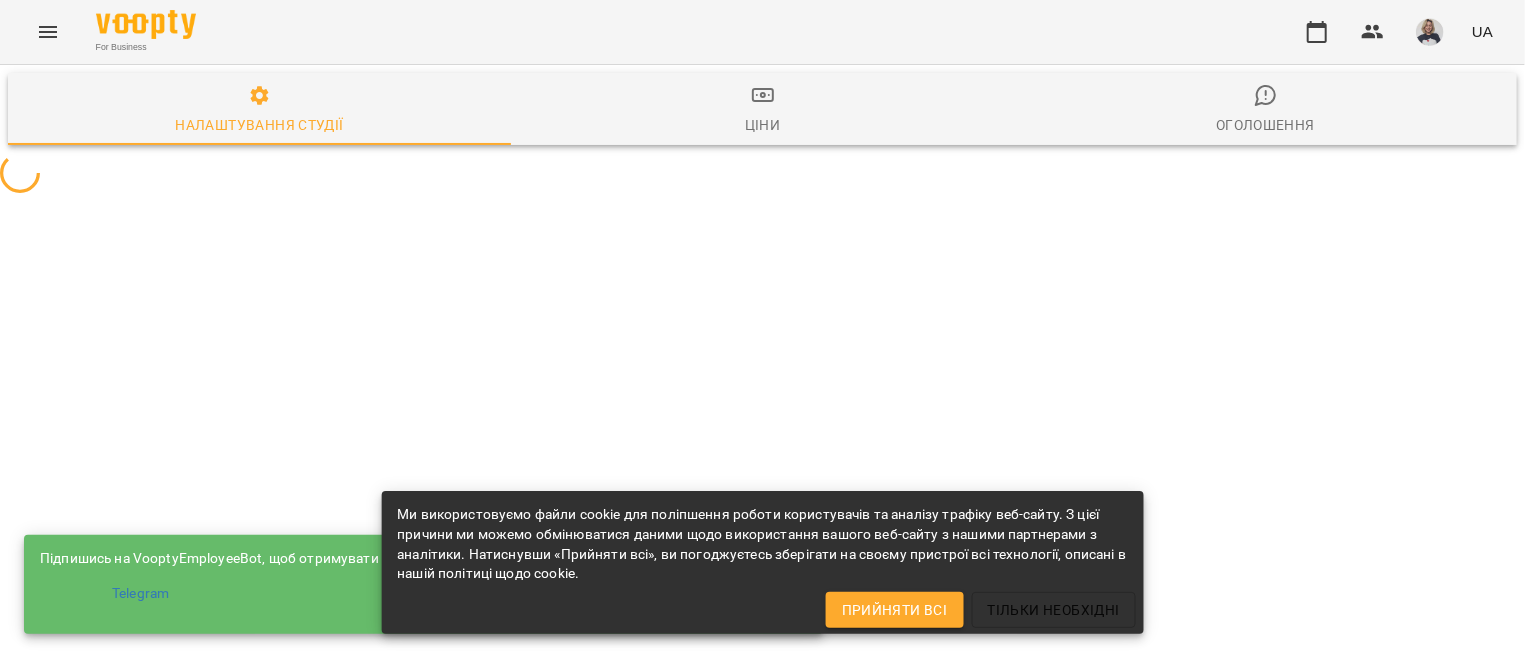 select on "**" 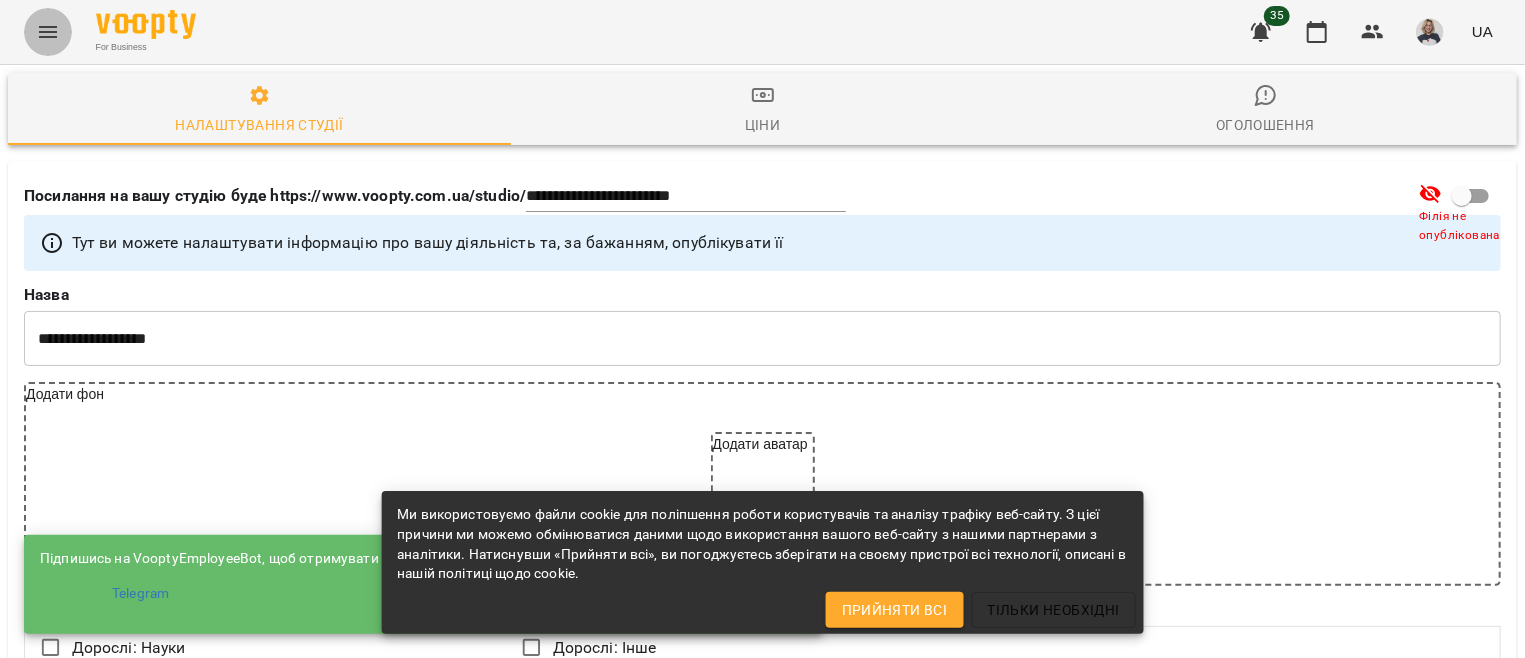 click 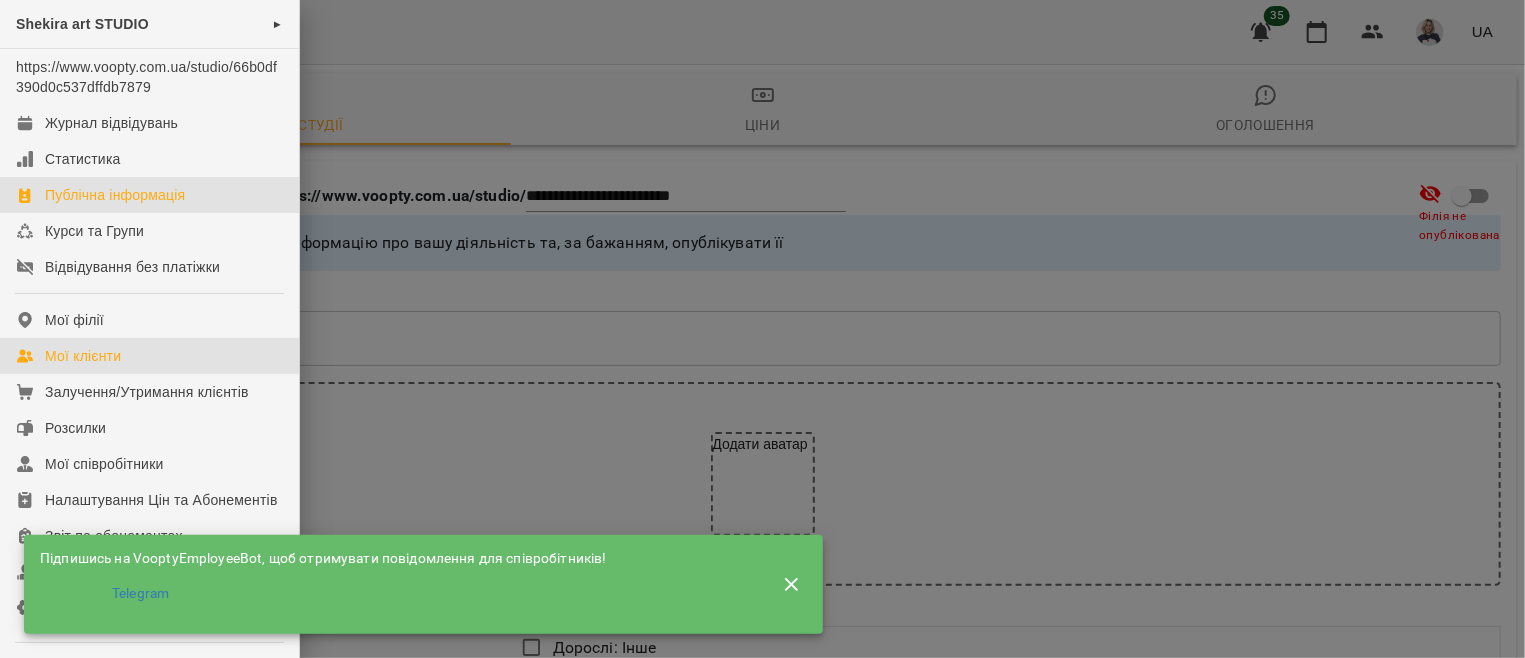 click on "Мої клієнти" at bounding box center [83, 356] 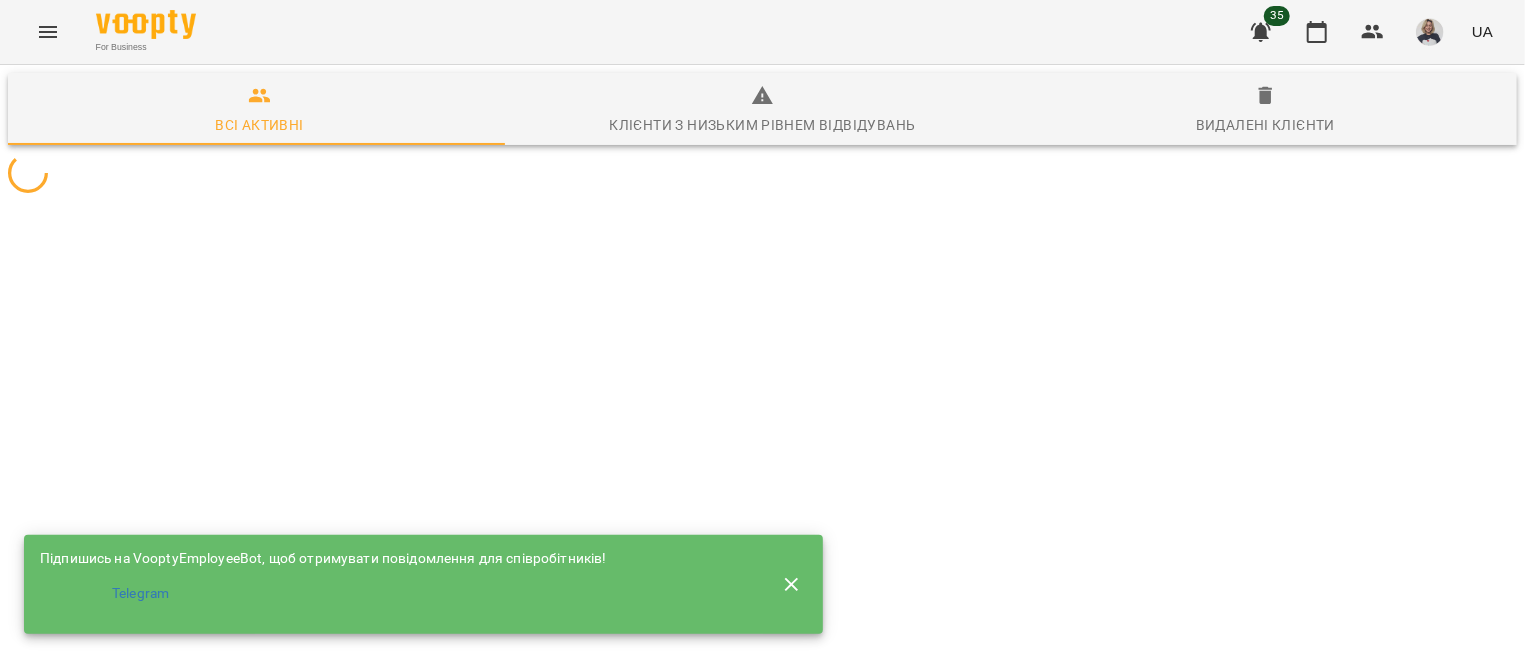 click 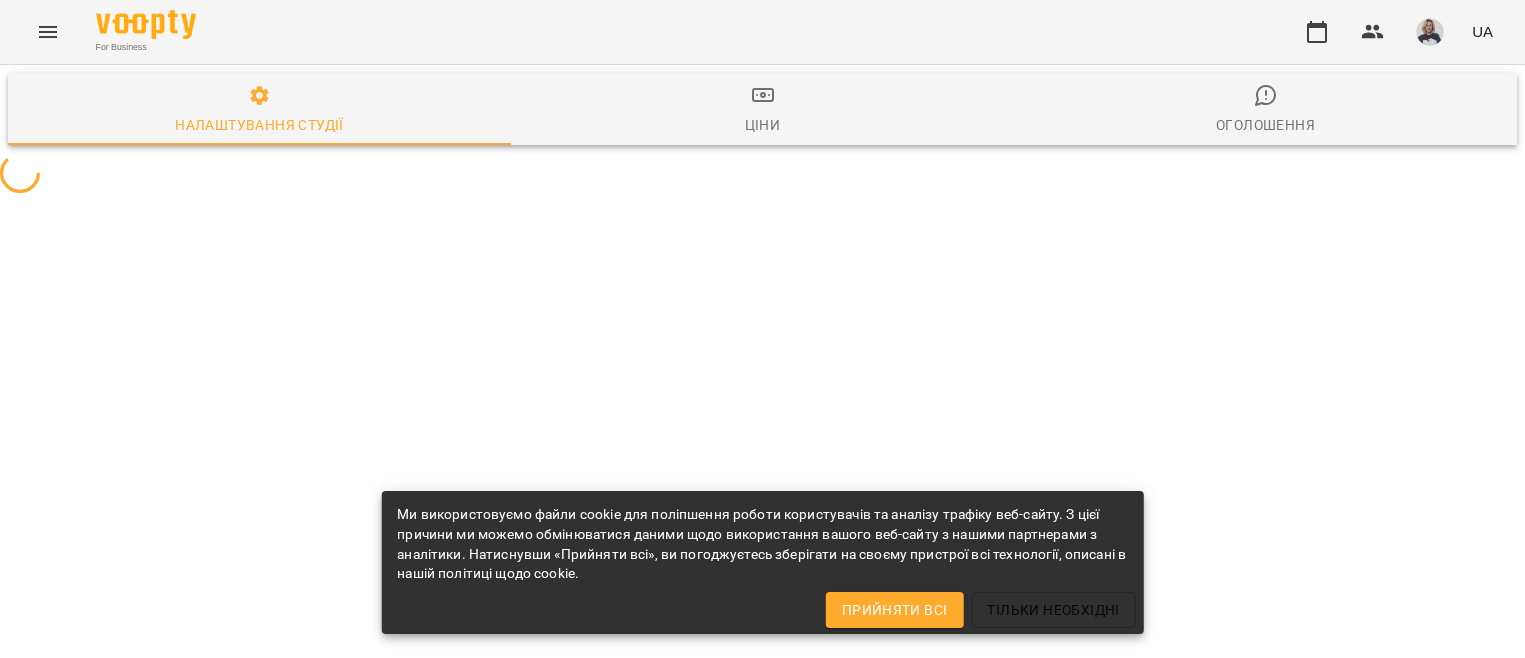 scroll, scrollTop: 0, scrollLeft: 0, axis: both 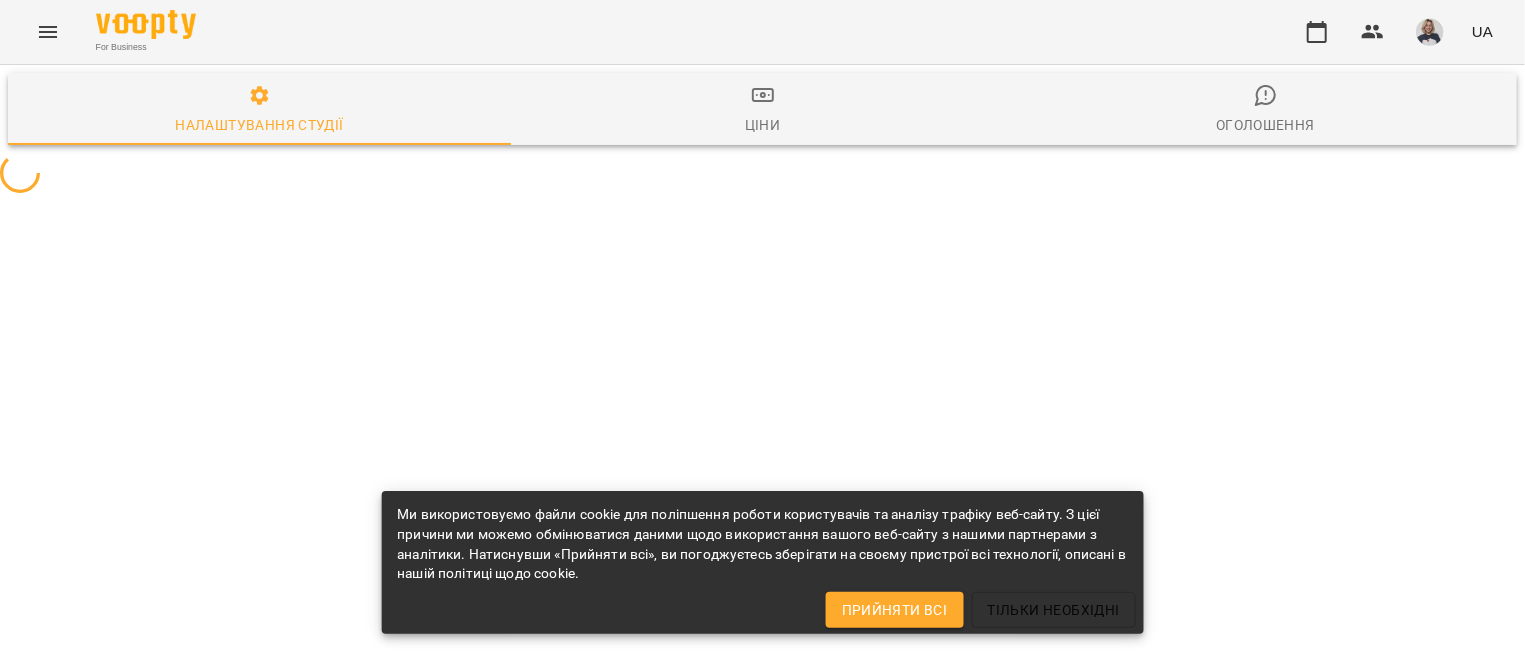 select on "**" 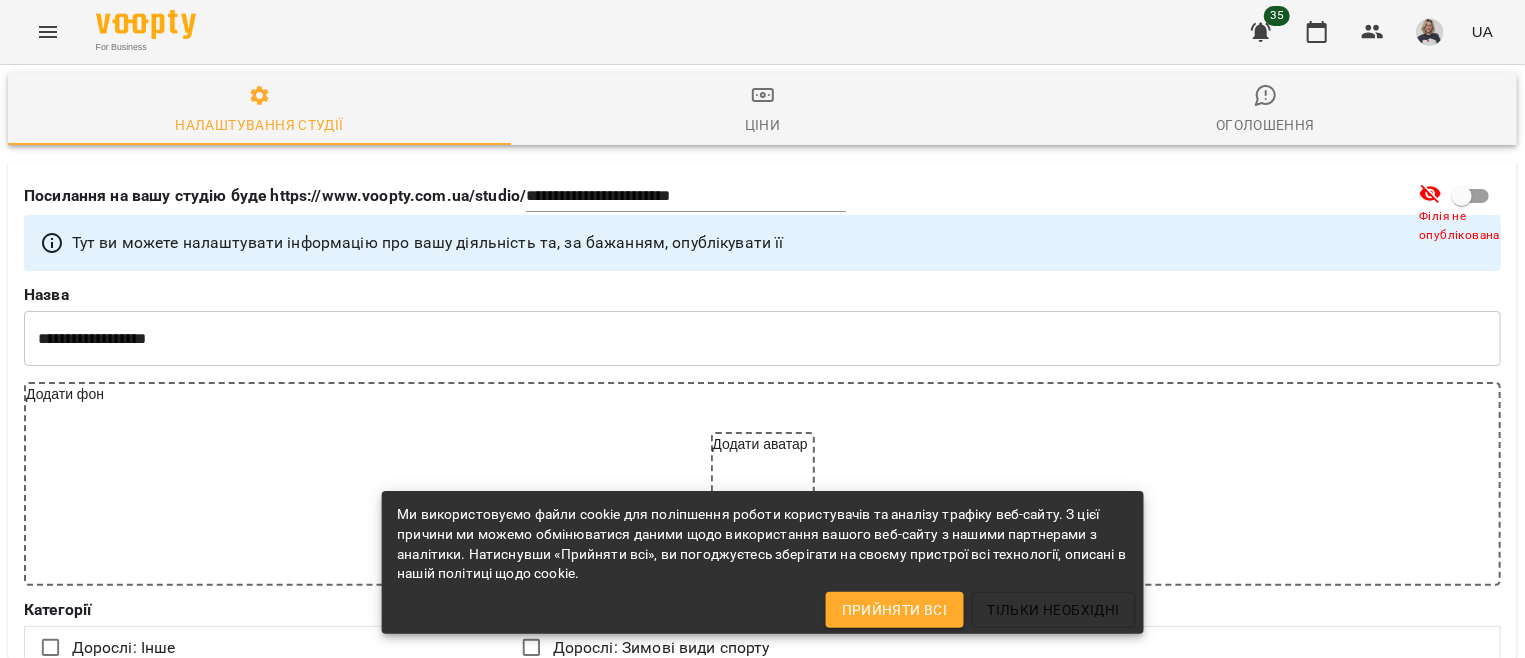 click at bounding box center (48, 32) 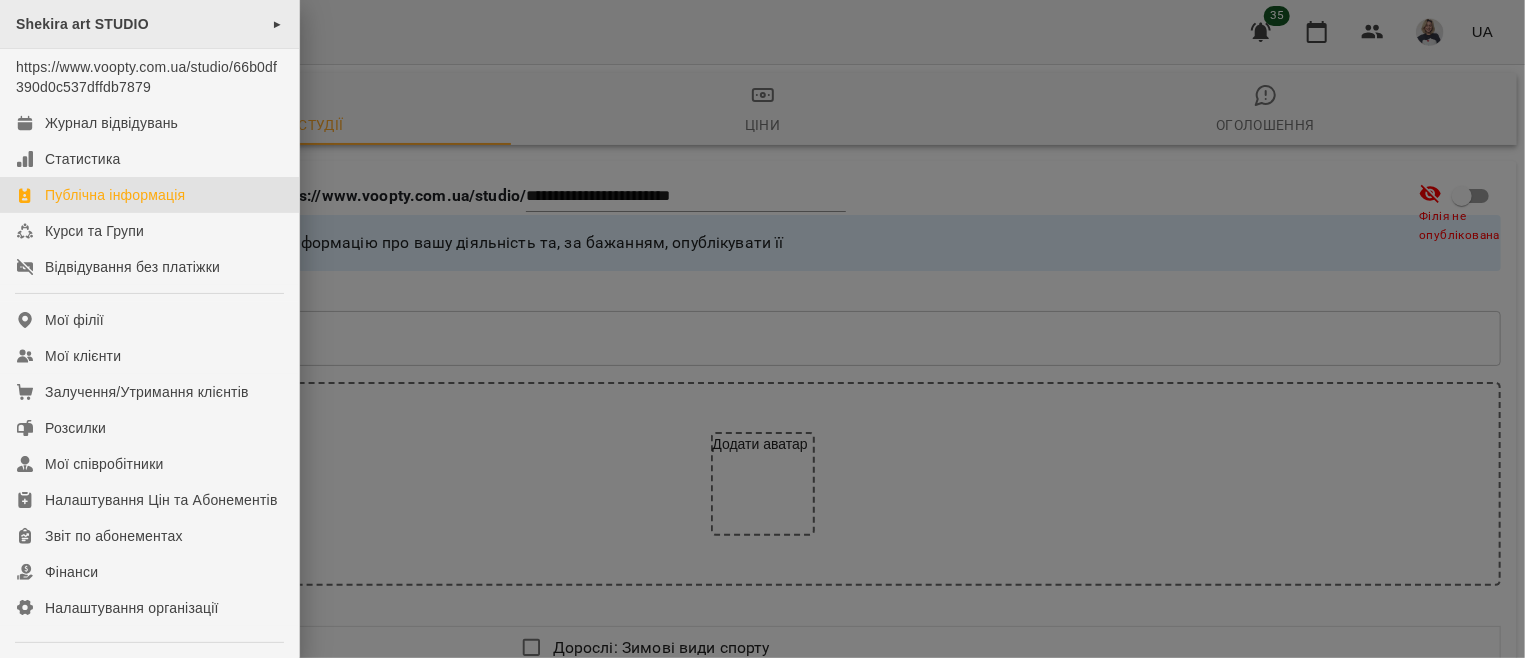 click on "Shekira art STUDIO ►" at bounding box center (149, 24) 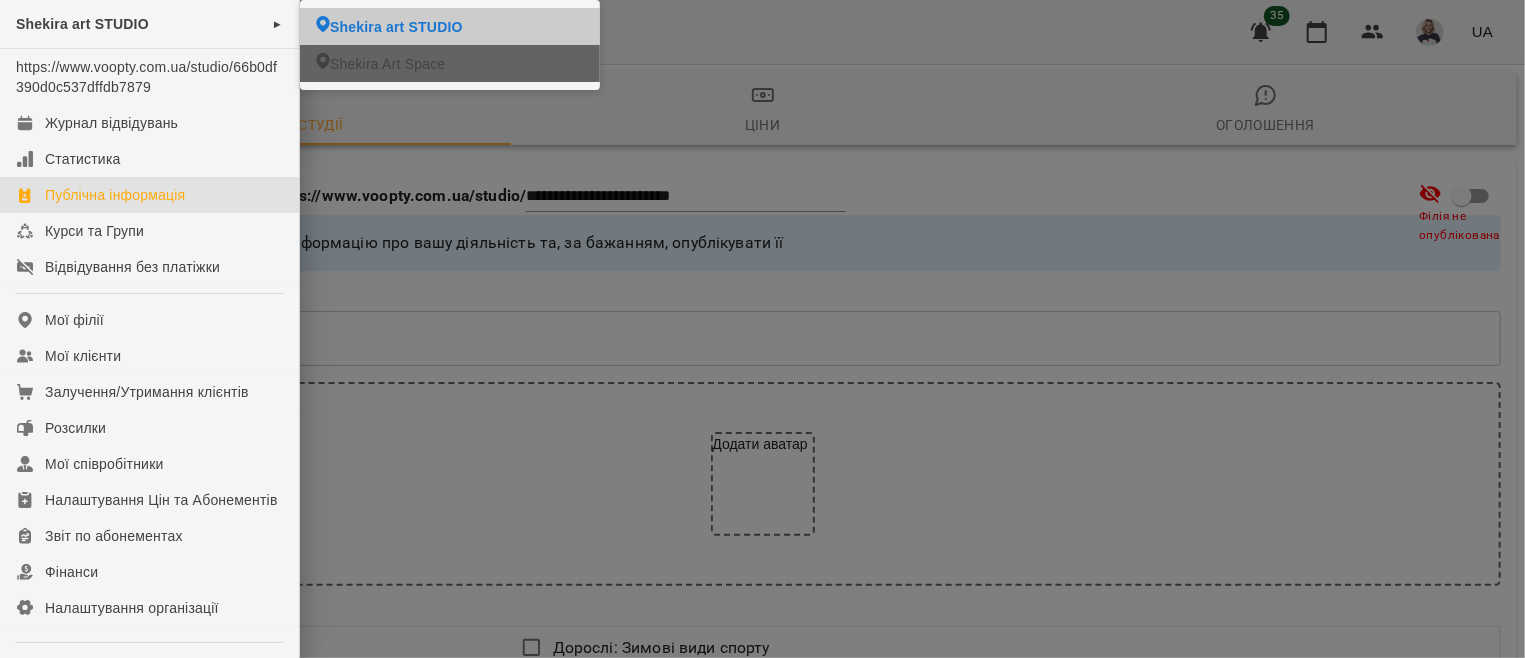 click on "Shekira Art Space" at bounding box center [387, 64] 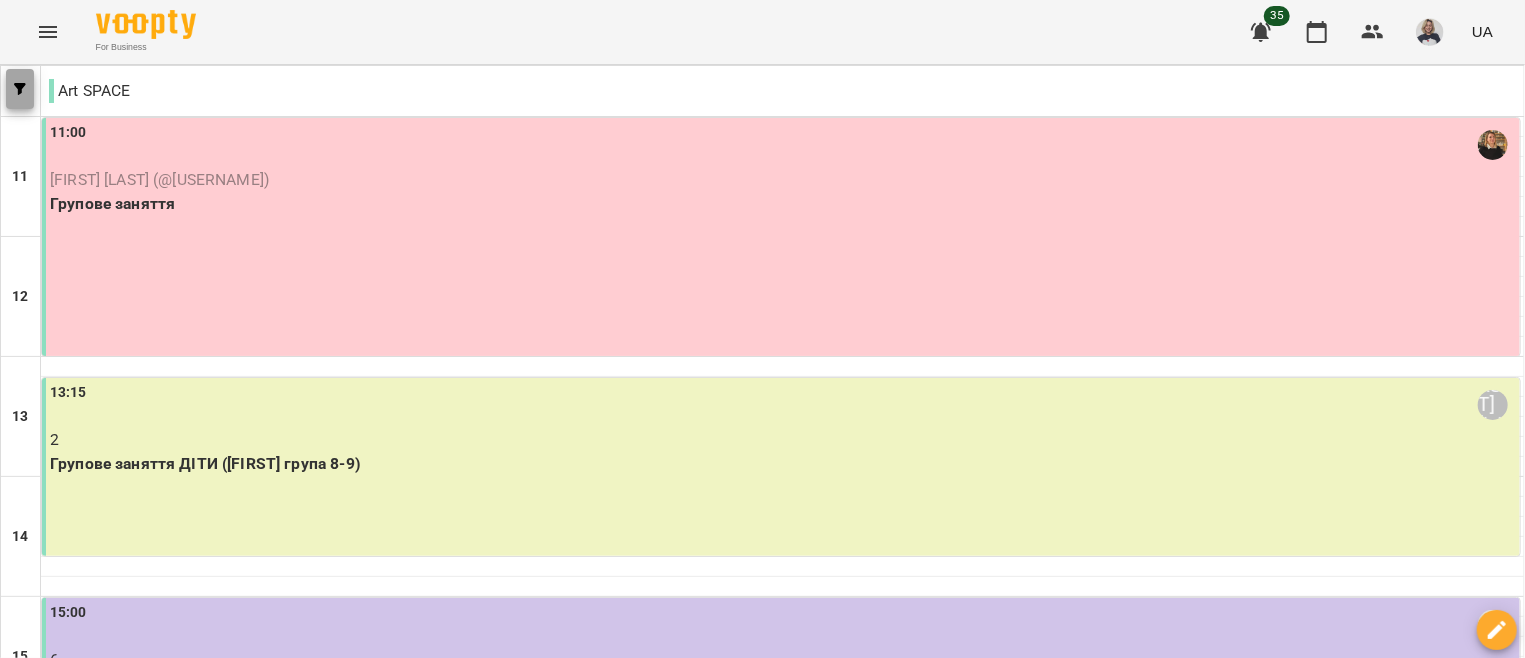 click at bounding box center [20, 89] 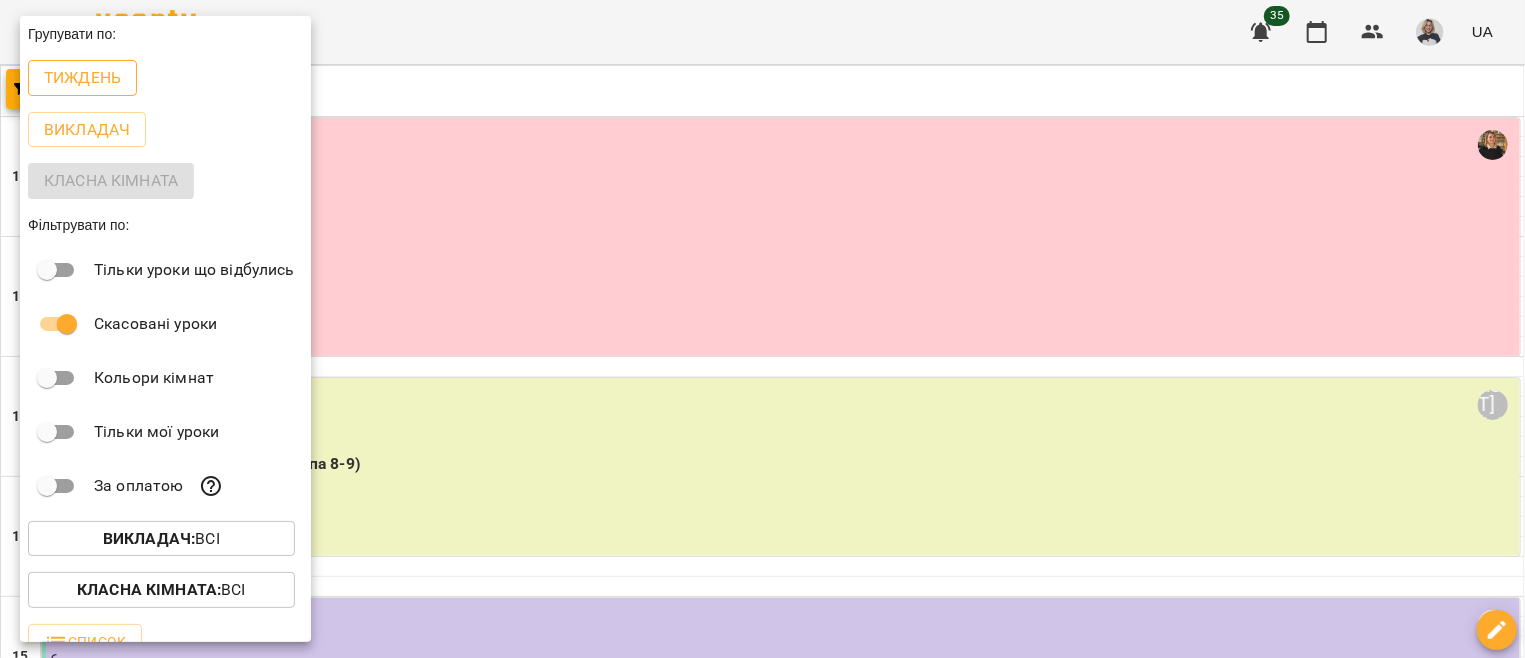 click on "Тиждень" at bounding box center (82, 78) 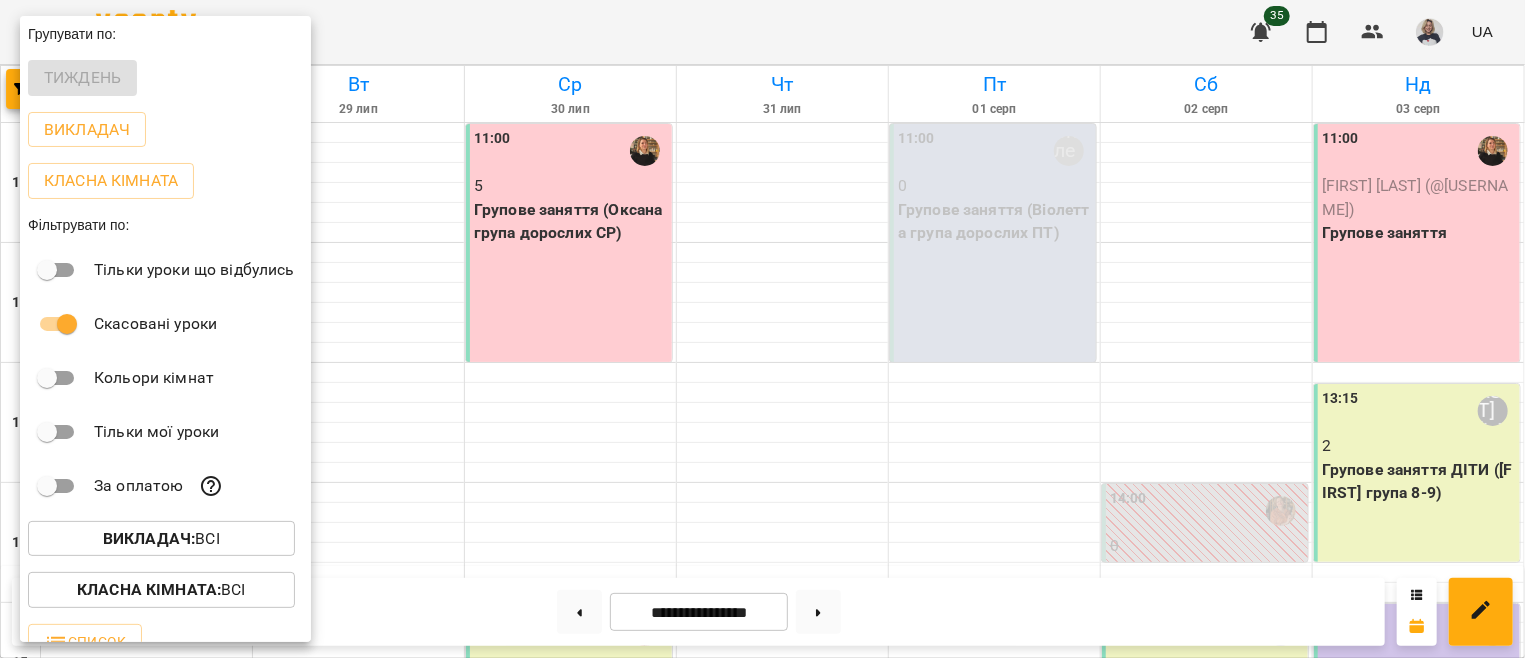 click at bounding box center [762, 329] 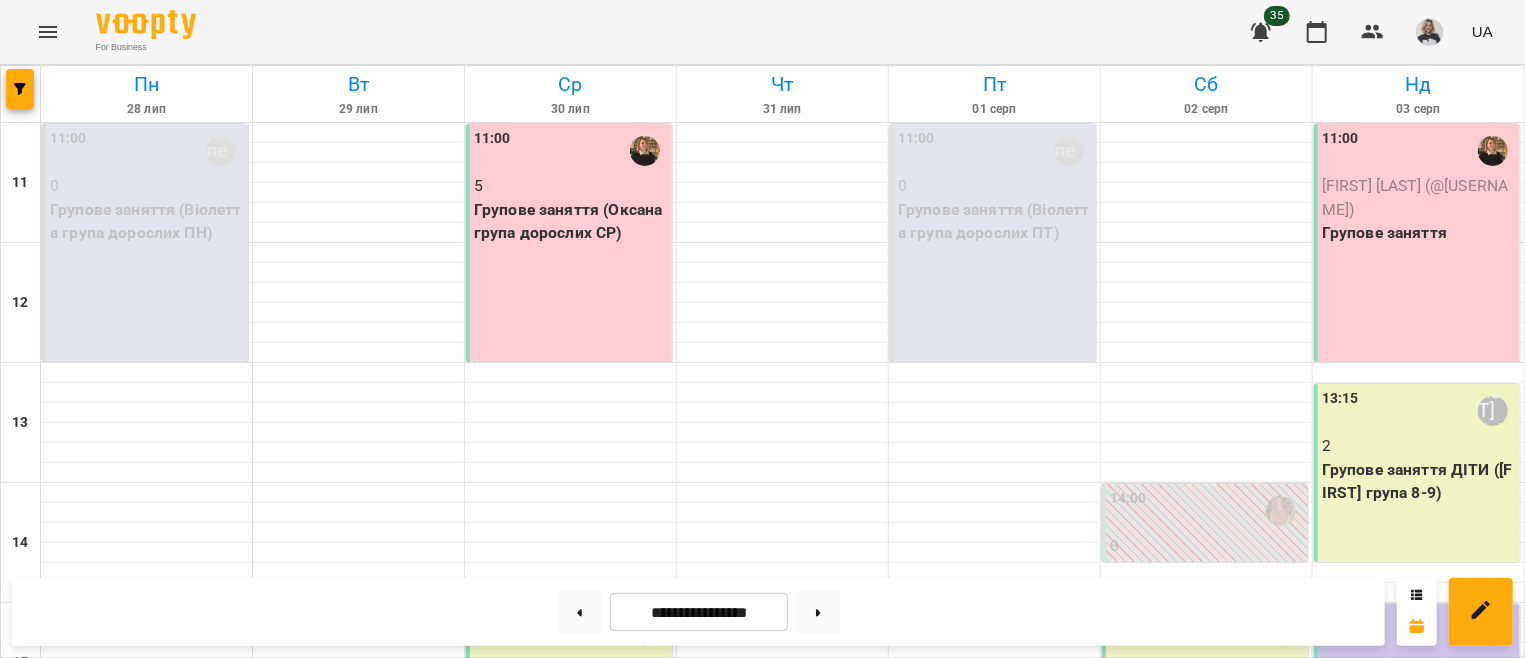 click on "Групове заняття" at bounding box center [1419, 233] 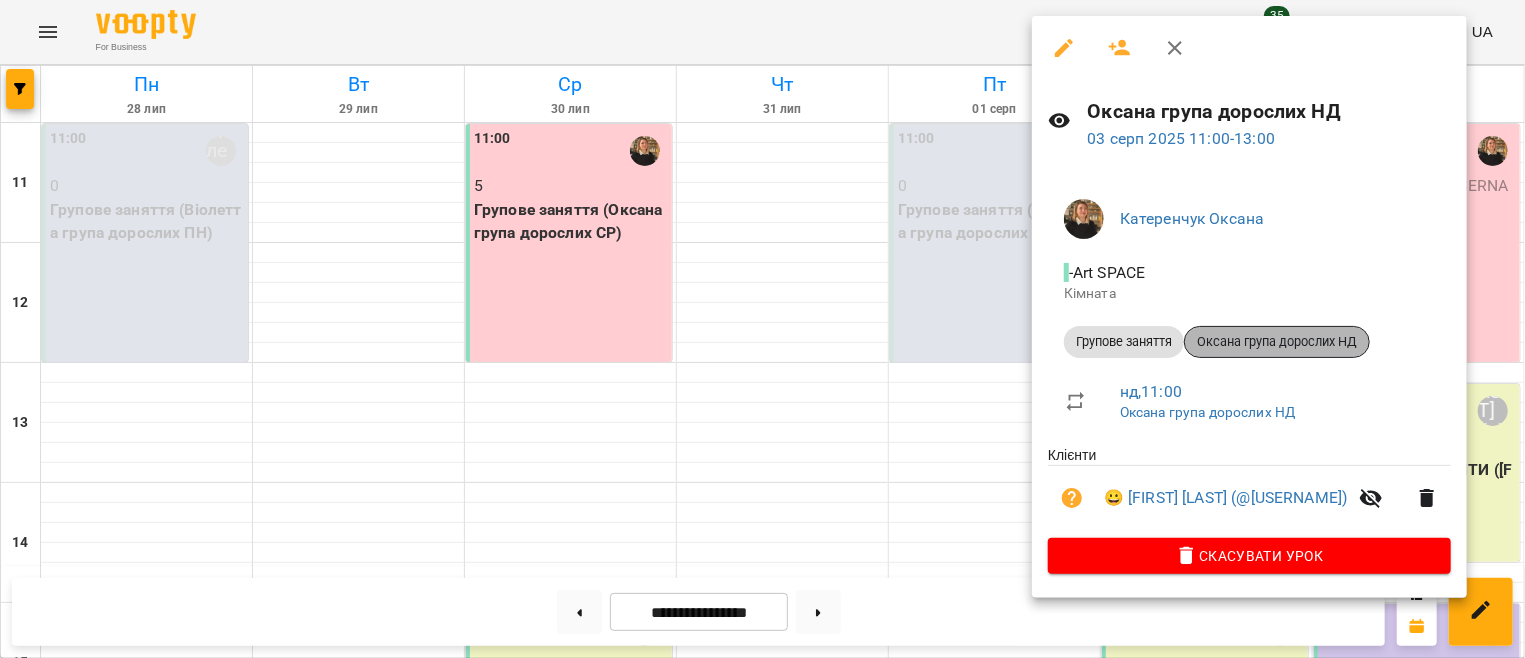 click on "Оксана група дорослих НД" at bounding box center [1277, 342] 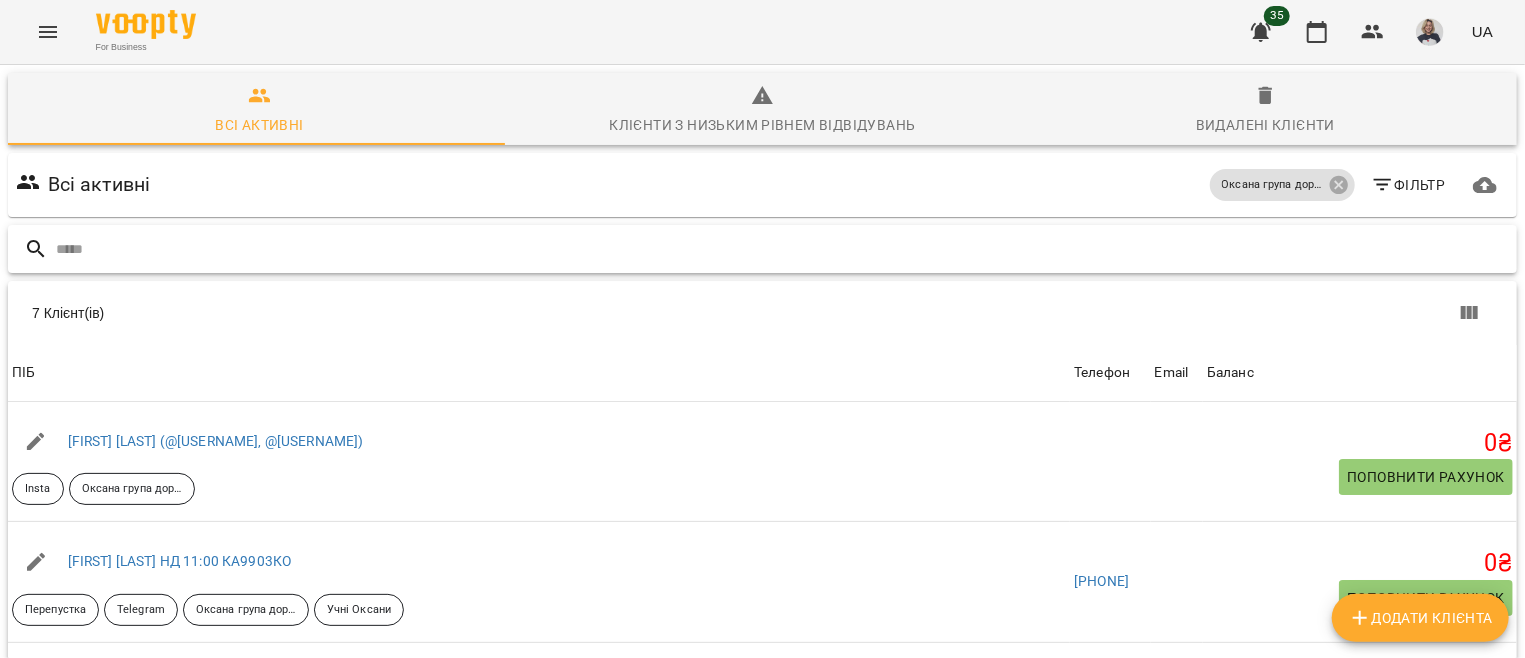 scroll, scrollTop: 160, scrollLeft: 0, axis: vertical 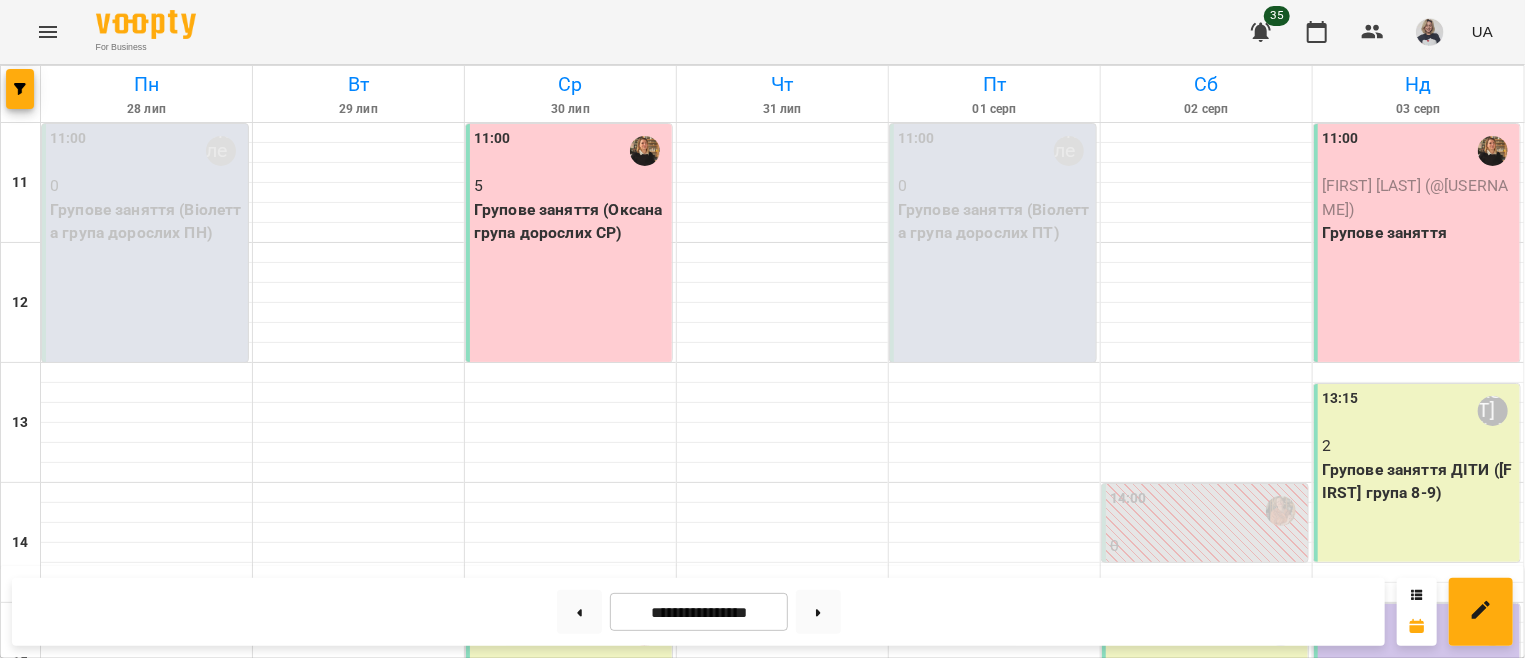 click on "13:15 Іра Дудка 2 Групове заняття ДІТИ (Іра група 8-9)" at bounding box center [1417, 473] 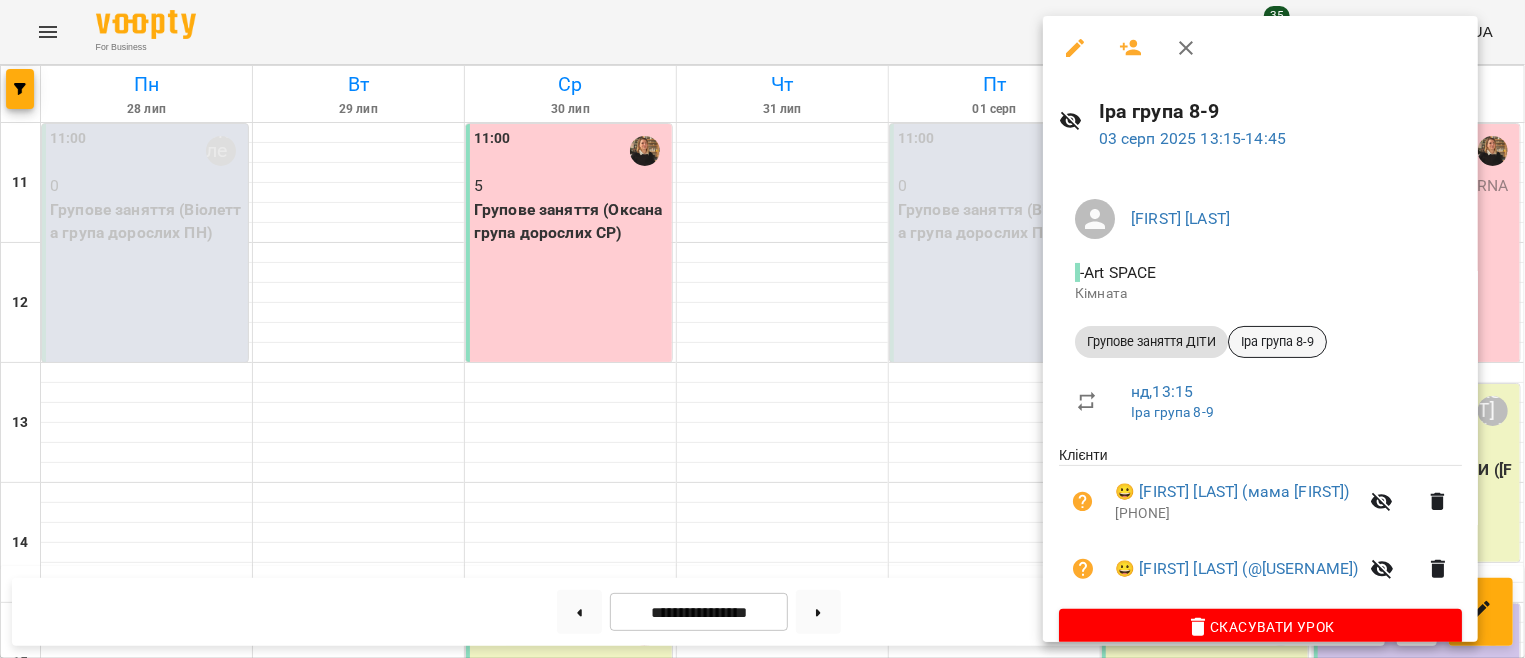 click on "Іра група 8-9" at bounding box center (1277, 342) 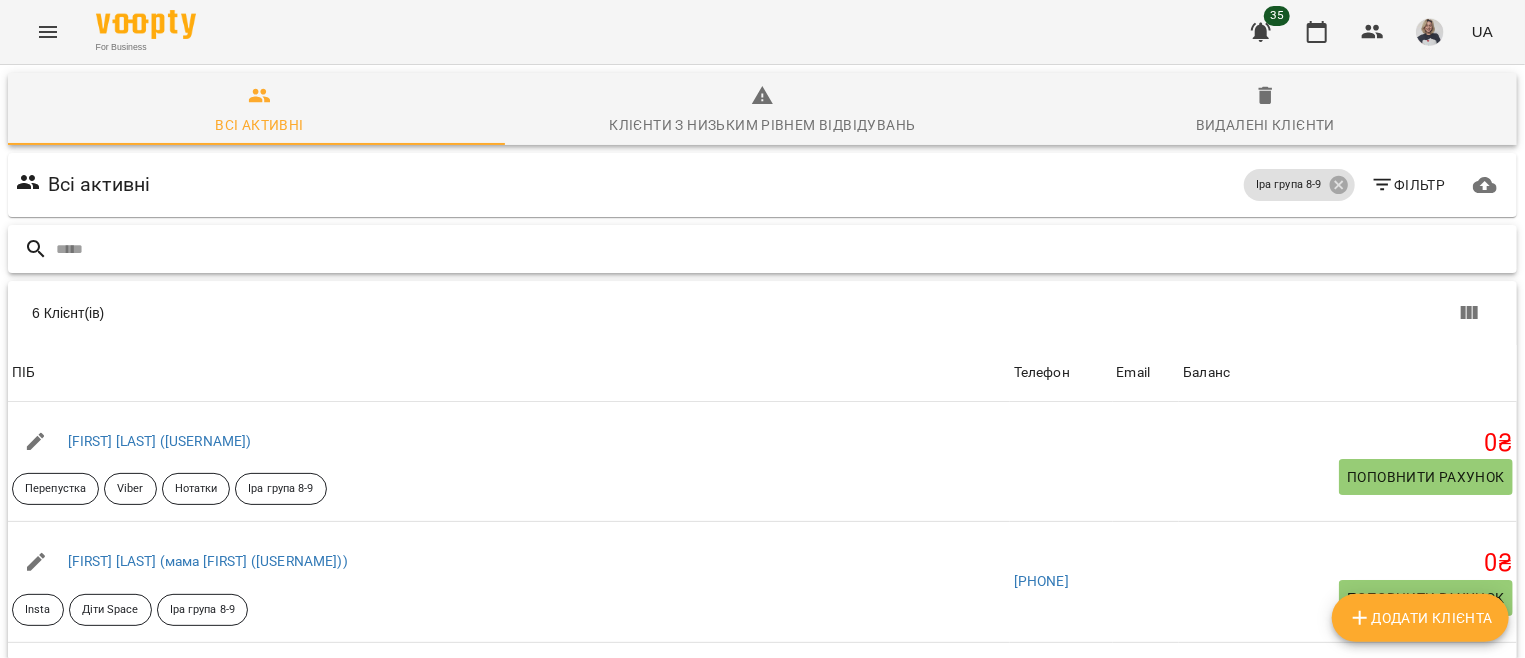 scroll, scrollTop: 164, scrollLeft: 0, axis: vertical 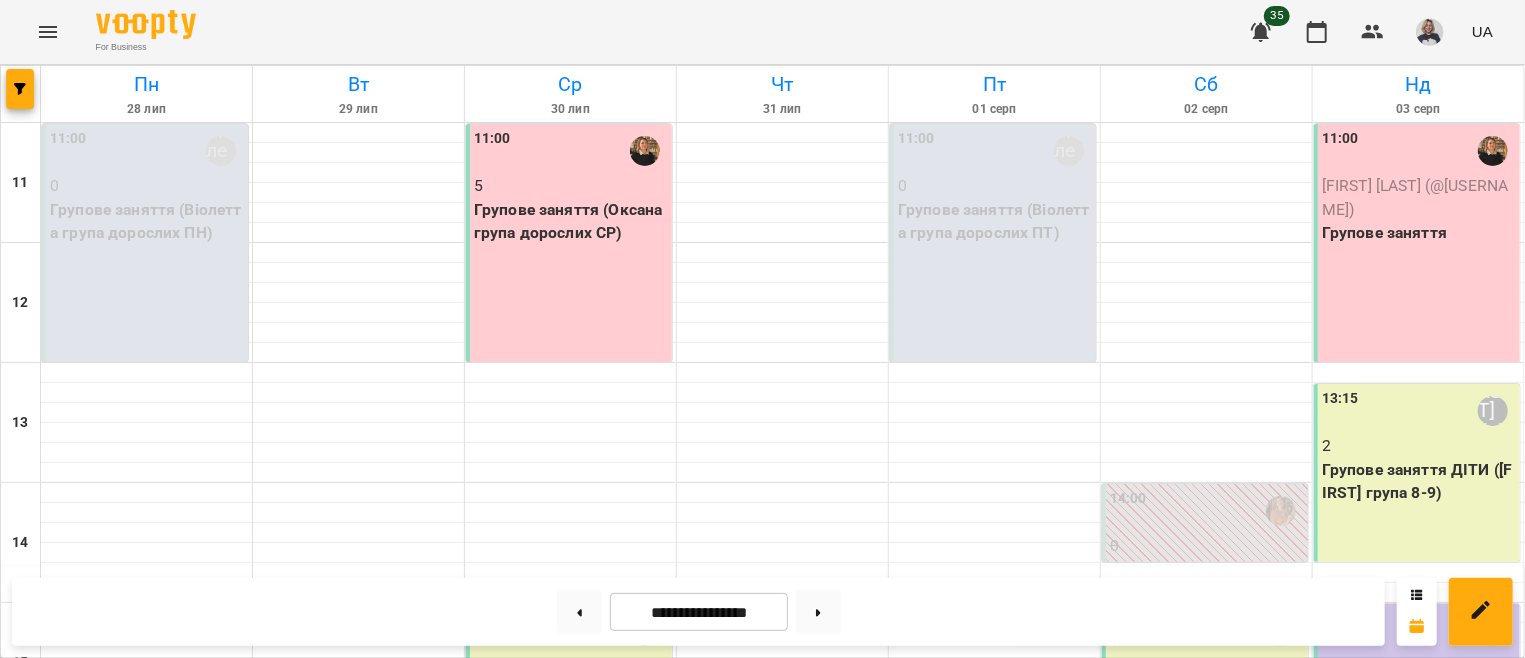 click on "15:00 6 Групове заняття (Оля група дорослих НД)" at bounding box center [1417, 723] 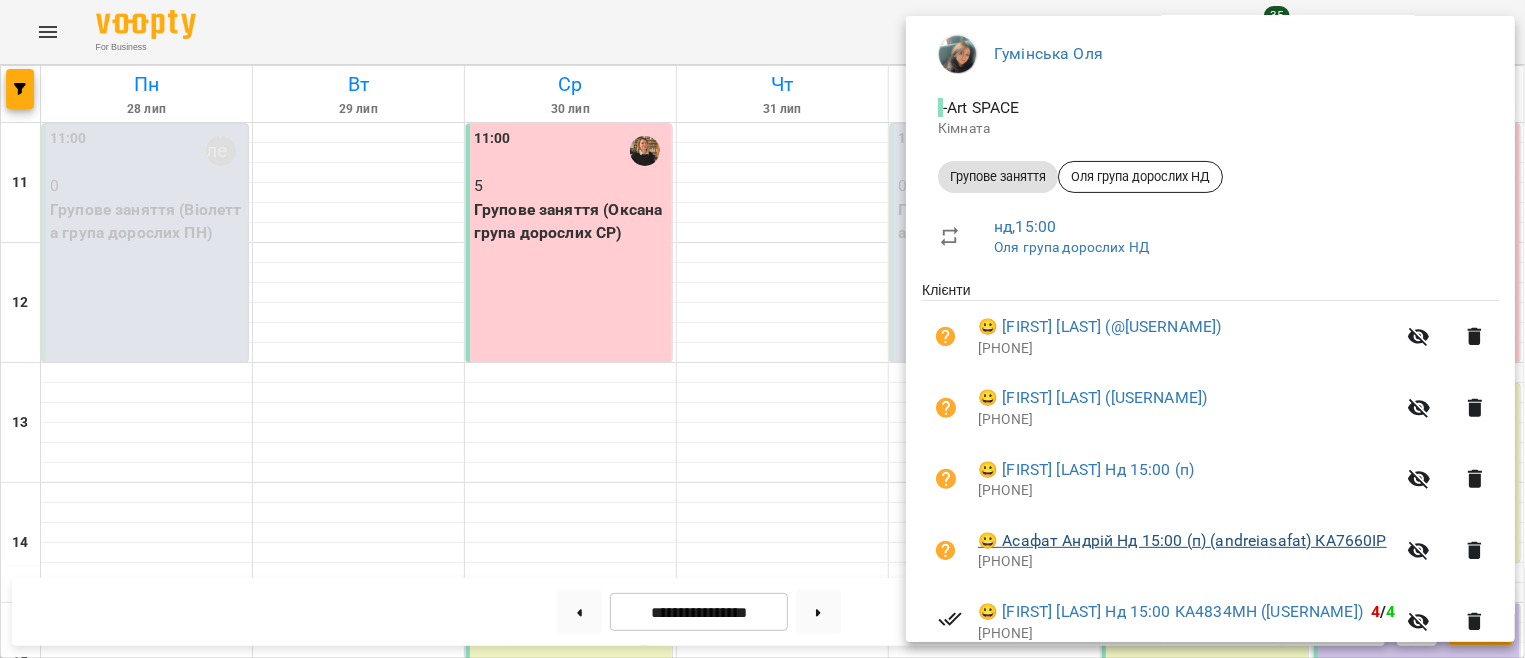 scroll, scrollTop: 241, scrollLeft: 0, axis: vertical 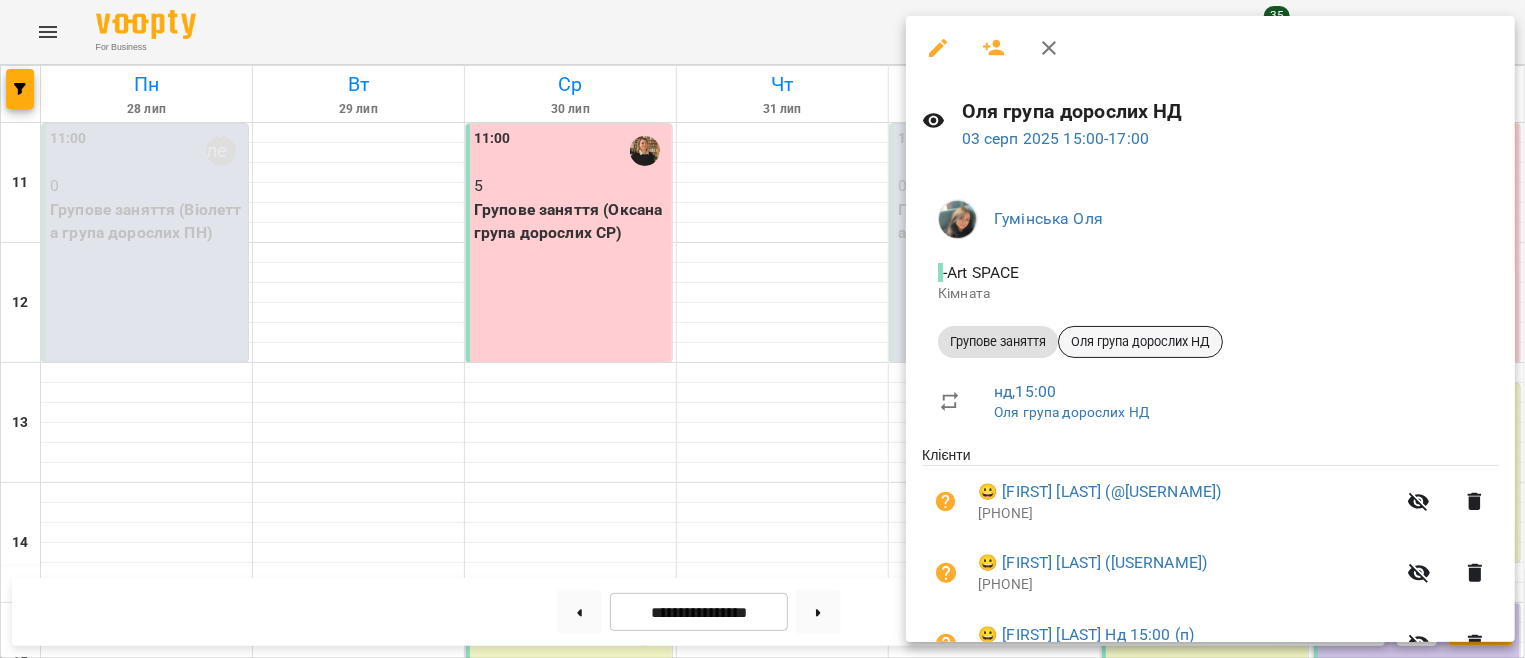 click on "Оля група дорослих НД" at bounding box center (1140, 342) 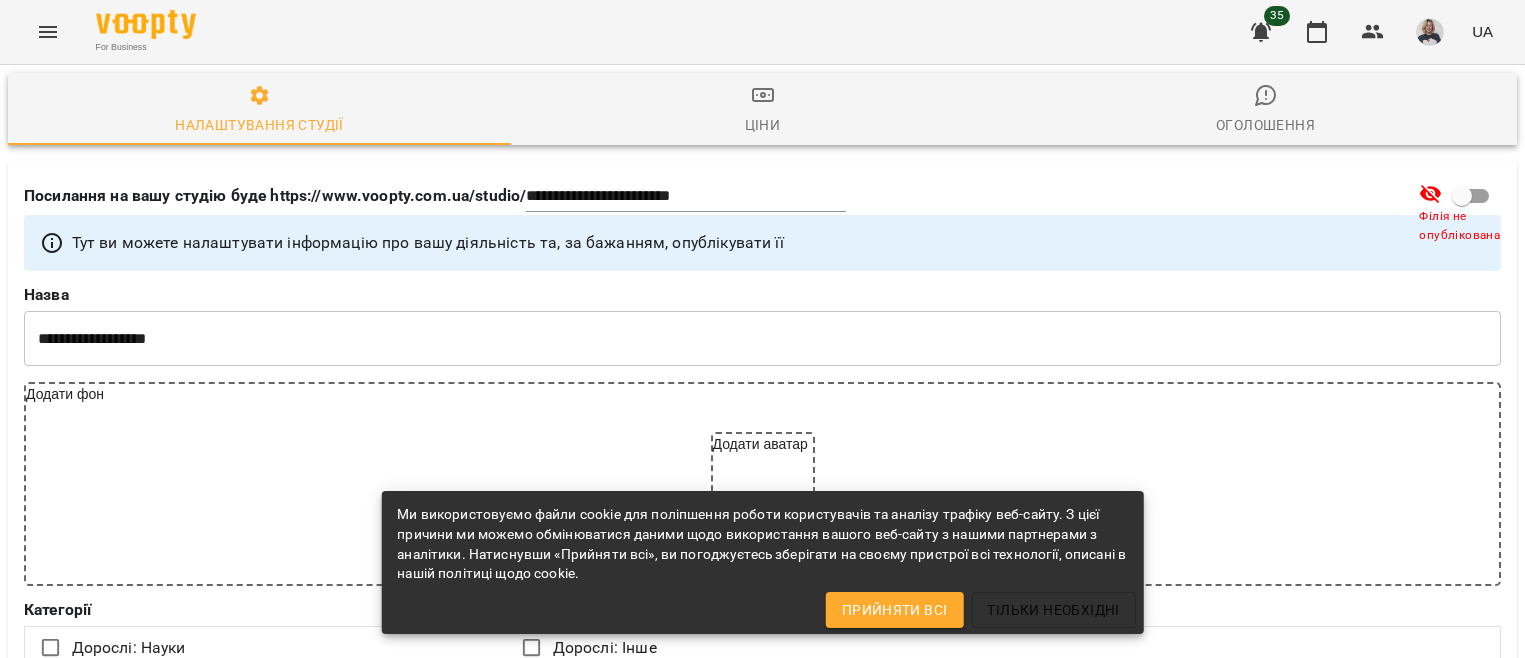 select on "**" 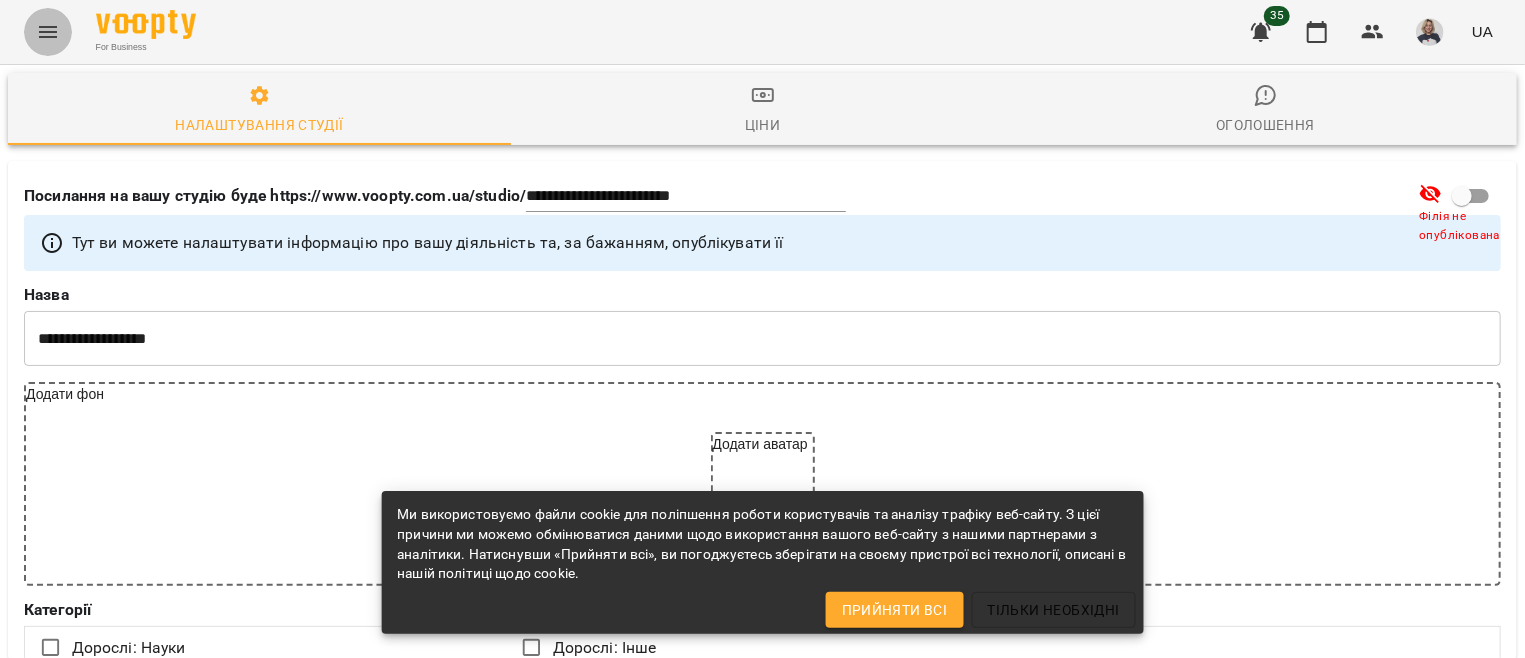 click at bounding box center (48, 32) 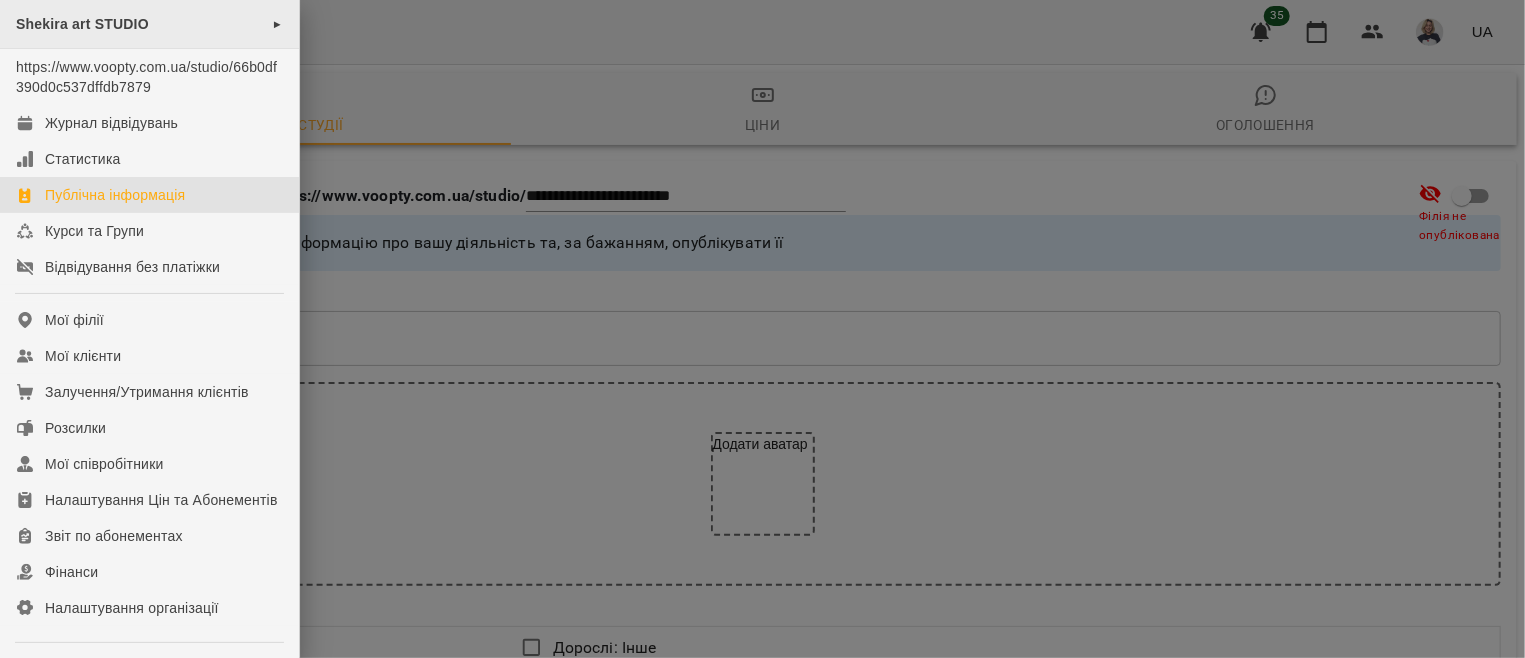 click on "Shekira art STUDIO ►" at bounding box center (149, 24) 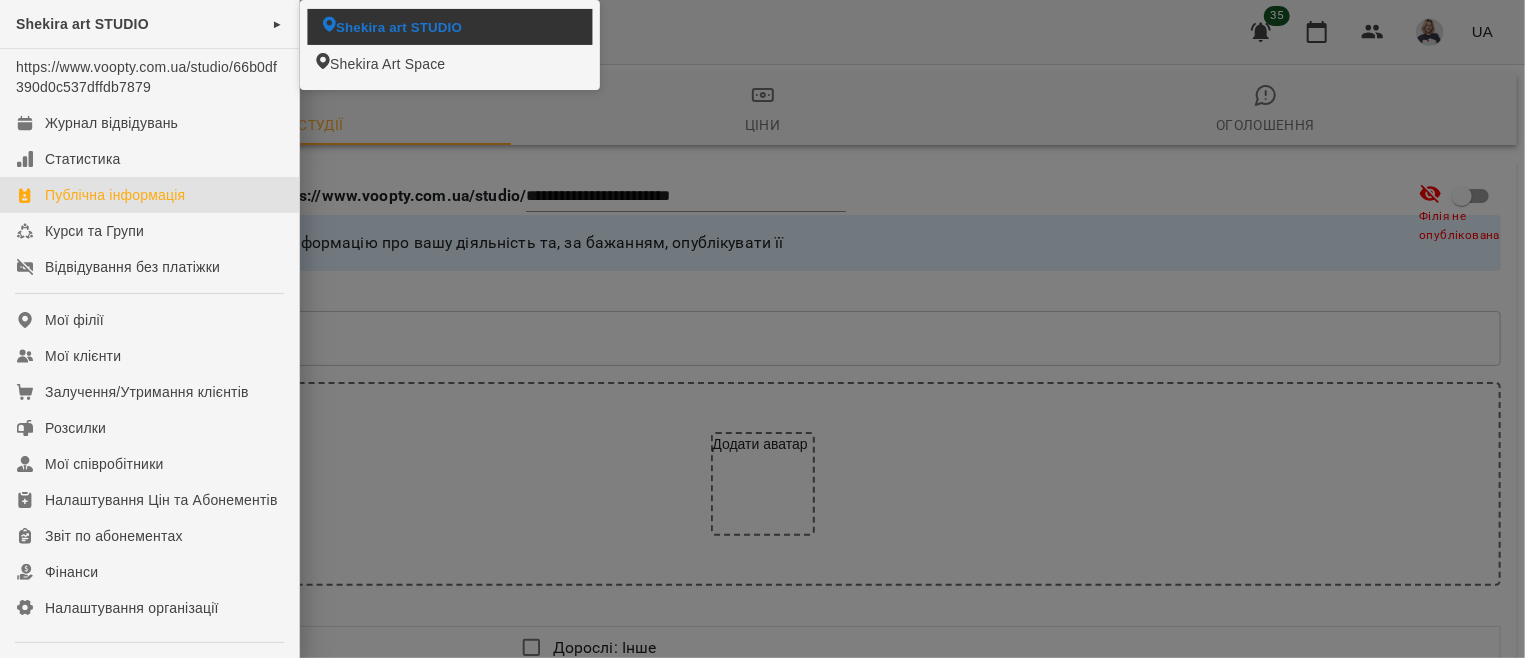 click on "Shekira art STUDIO" at bounding box center (399, 26) 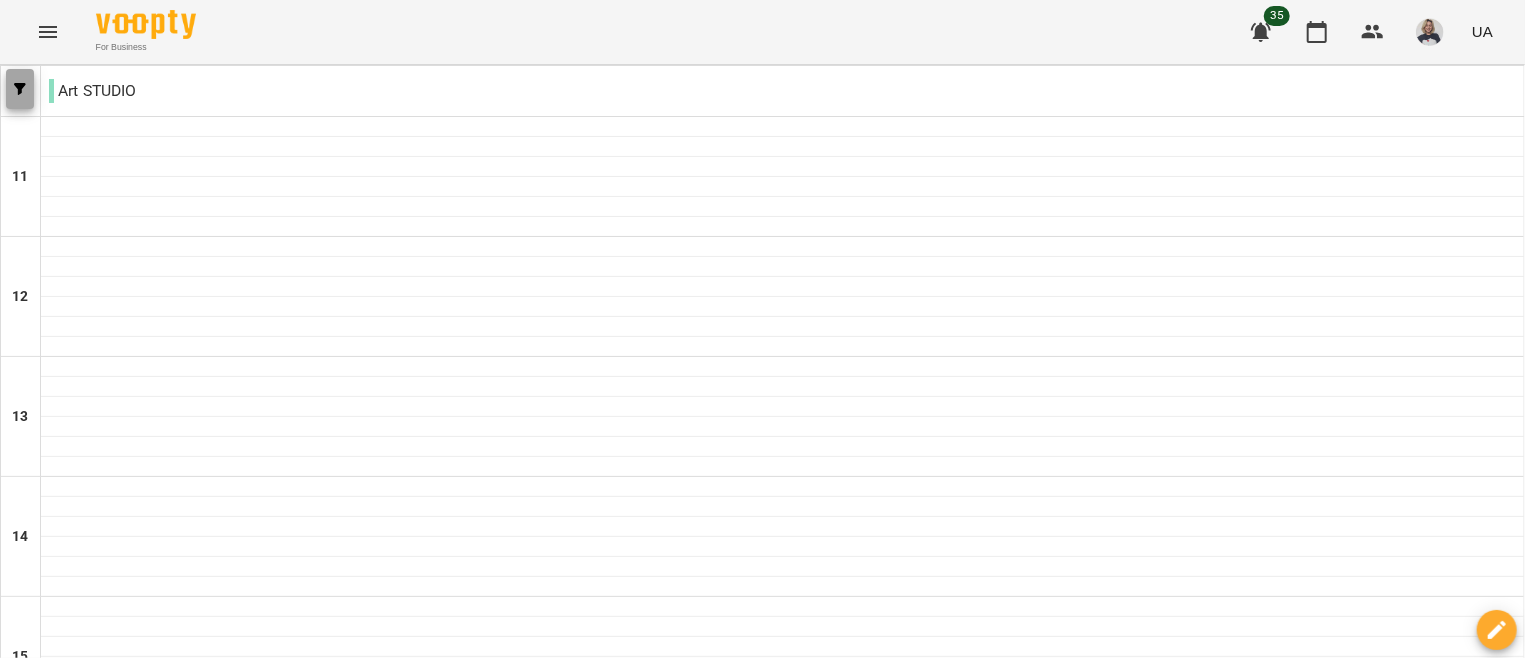click 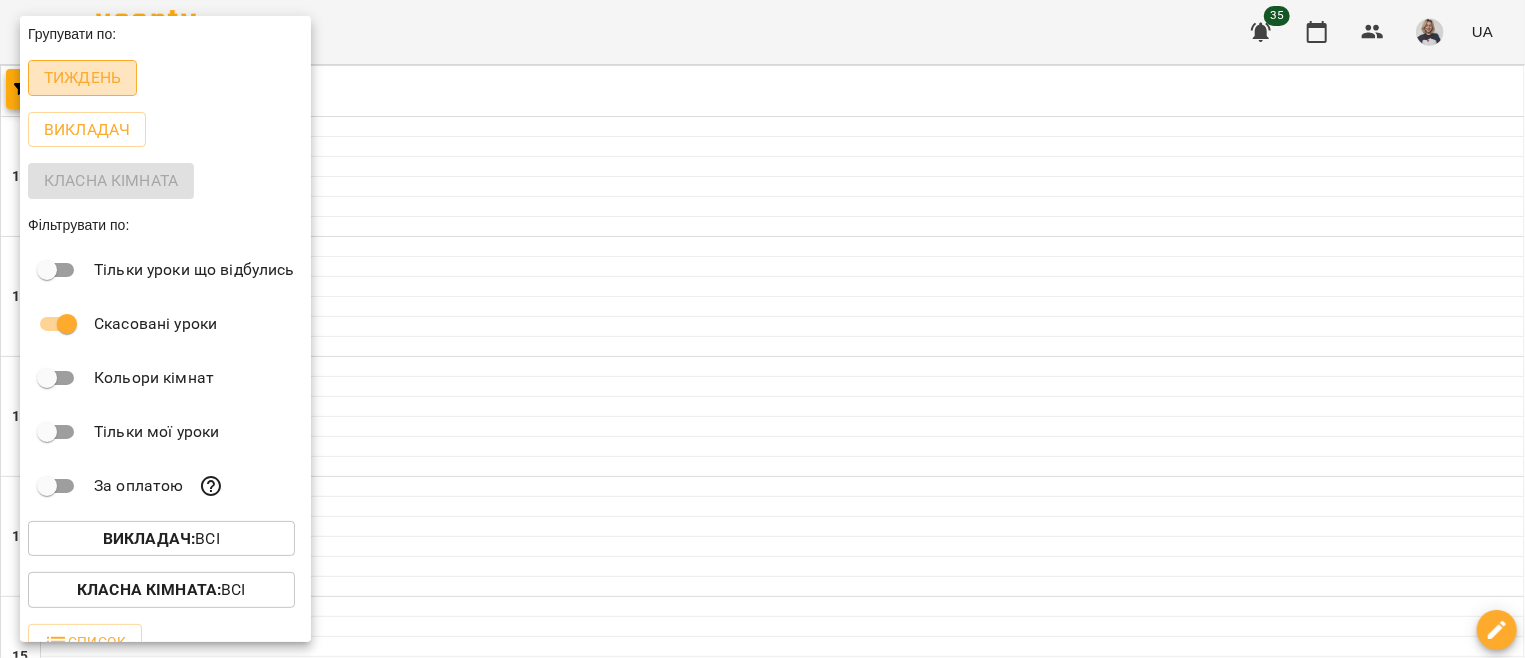 click on "Тиждень" at bounding box center (82, 78) 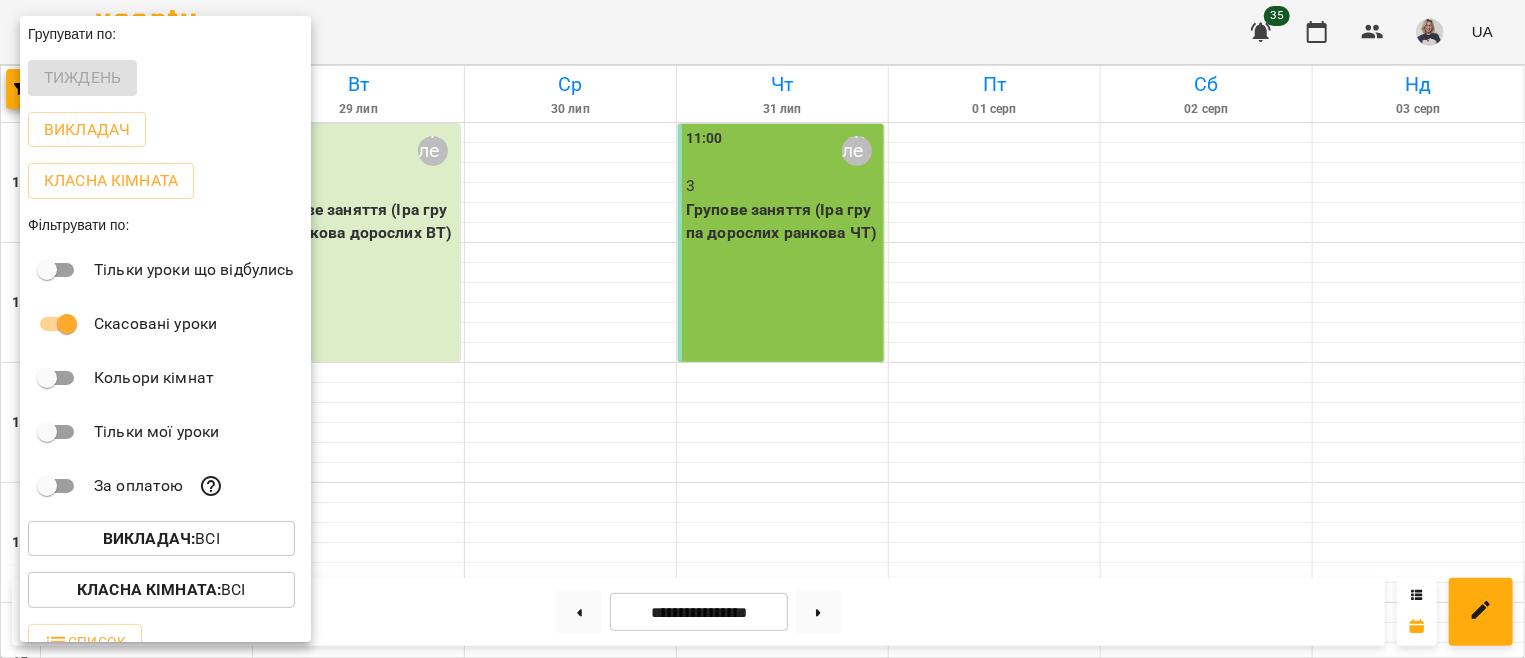 click at bounding box center (762, 329) 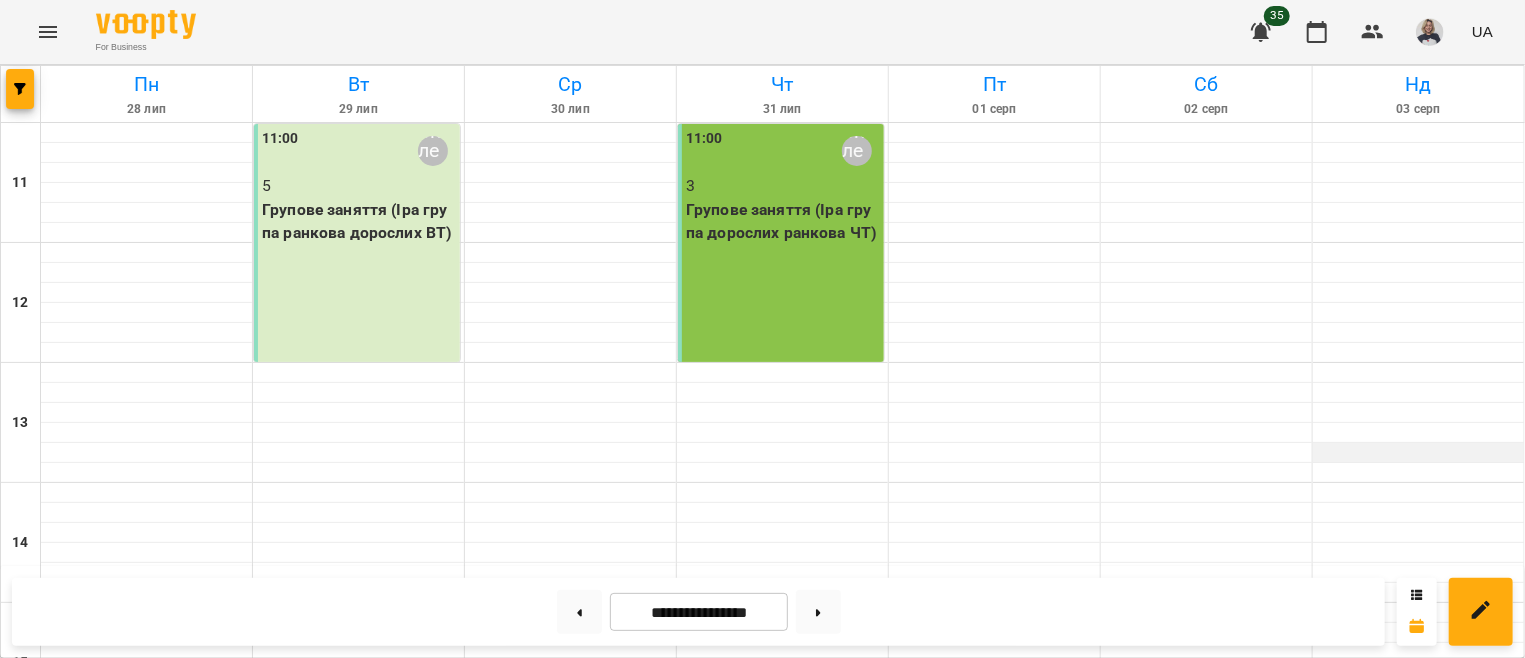 scroll, scrollTop: 0, scrollLeft: 0, axis: both 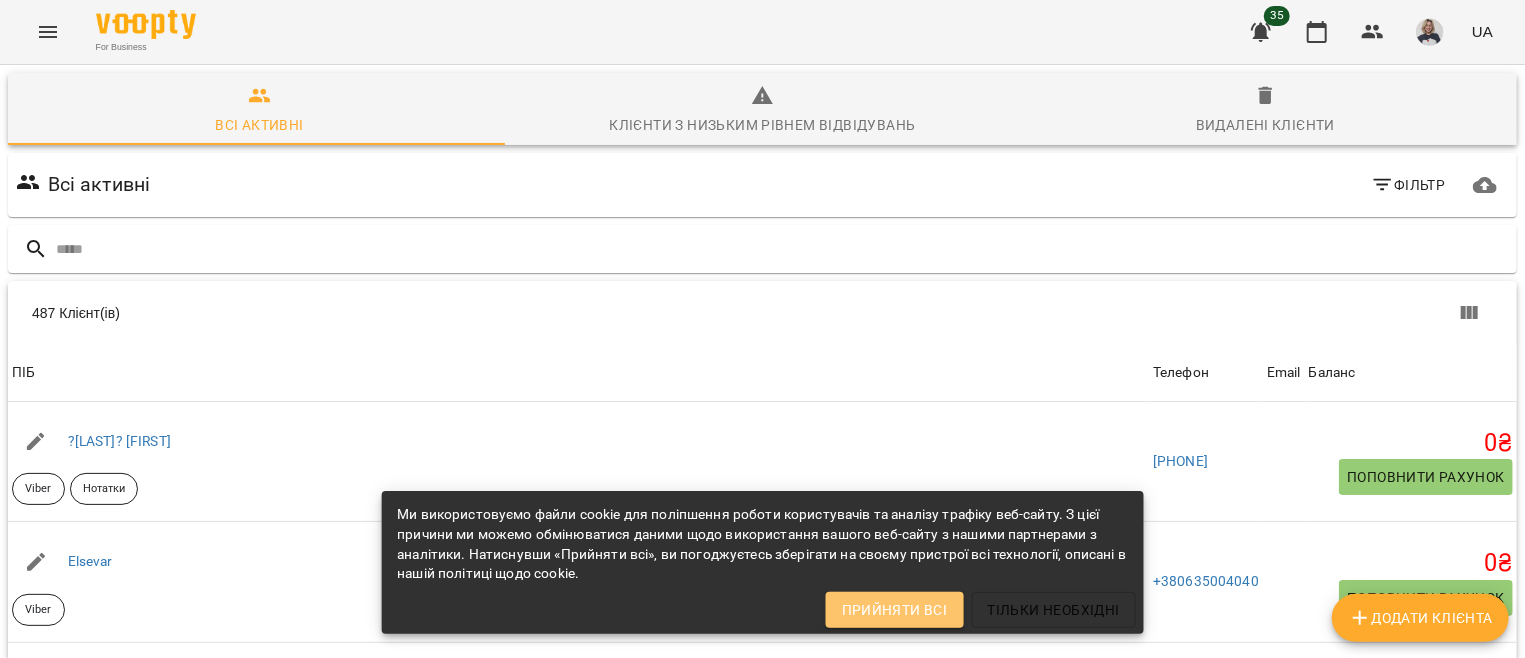 click on "Прийняти всі" at bounding box center (895, 610) 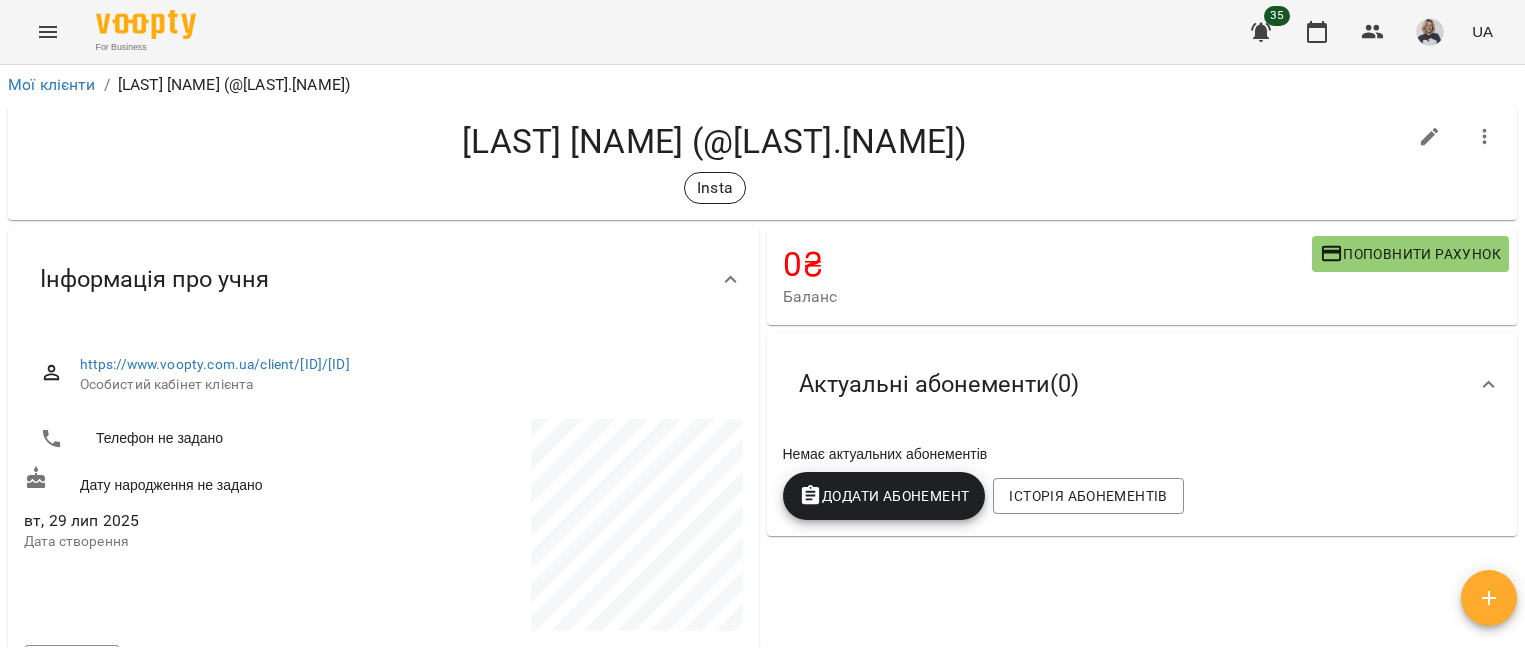scroll, scrollTop: 0, scrollLeft: 0, axis: both 